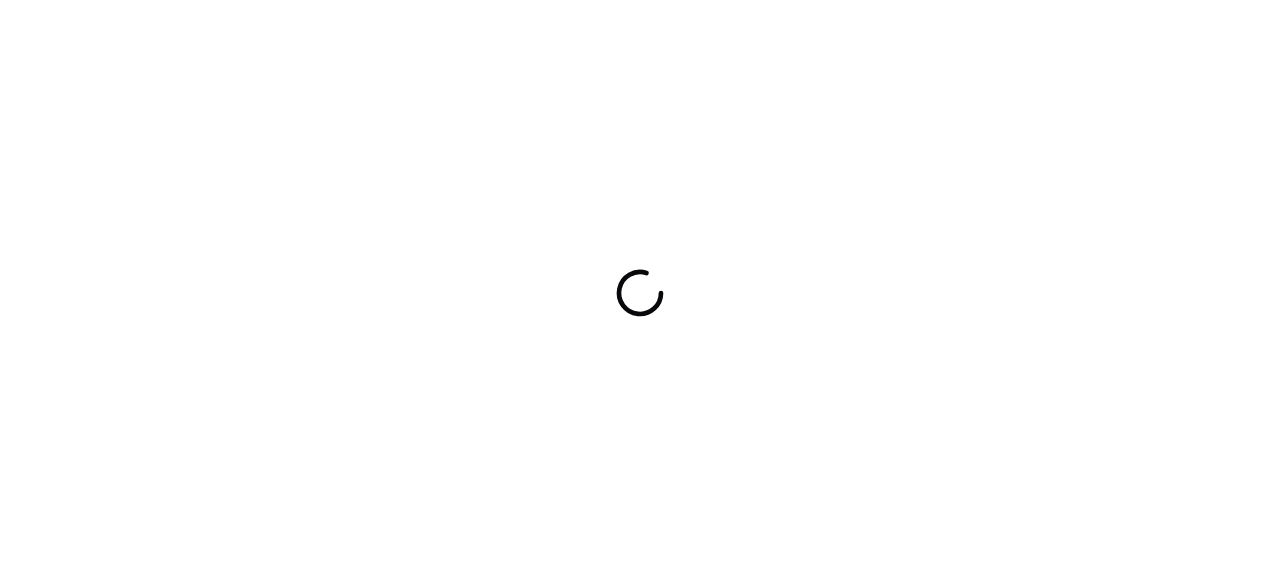 scroll, scrollTop: 0, scrollLeft: 0, axis: both 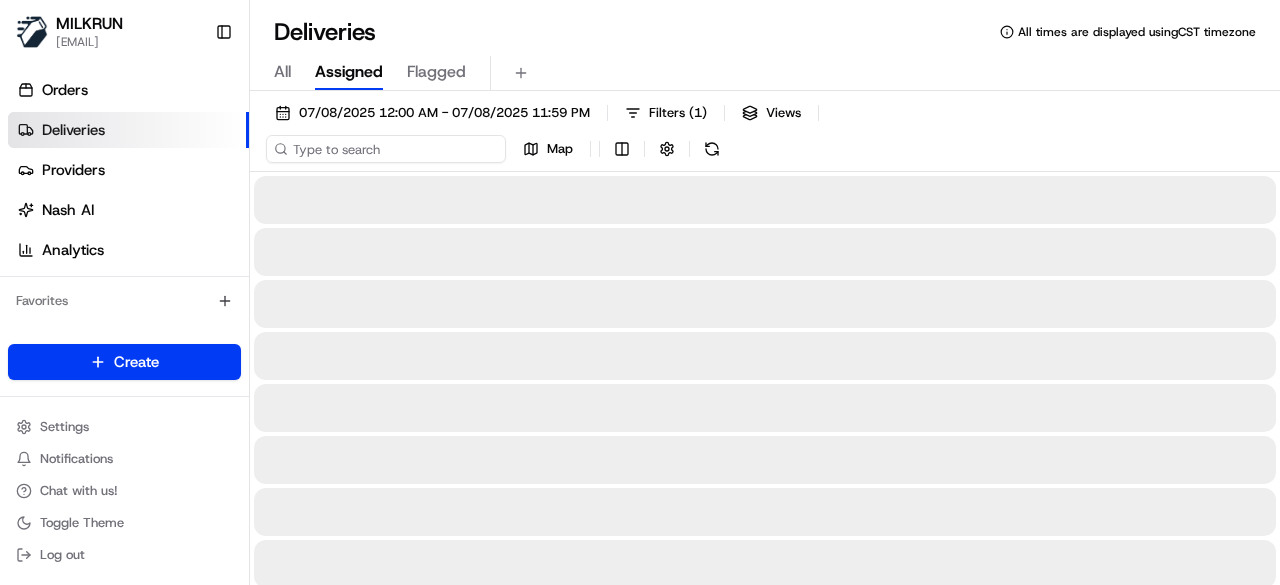 click on "07/08/2025 12:00 AM - 07/08/2025 11:59 PM Filters ( 1 ) Views Map" at bounding box center [765, 135] 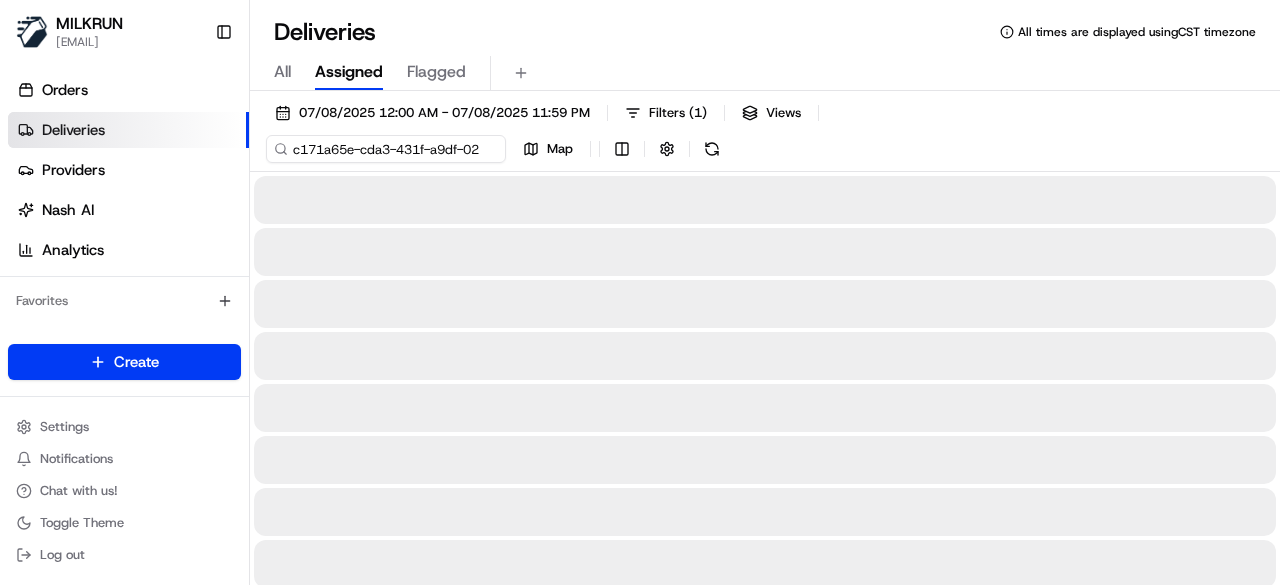 scroll, scrollTop: 0, scrollLeft: 84, axis: horizontal 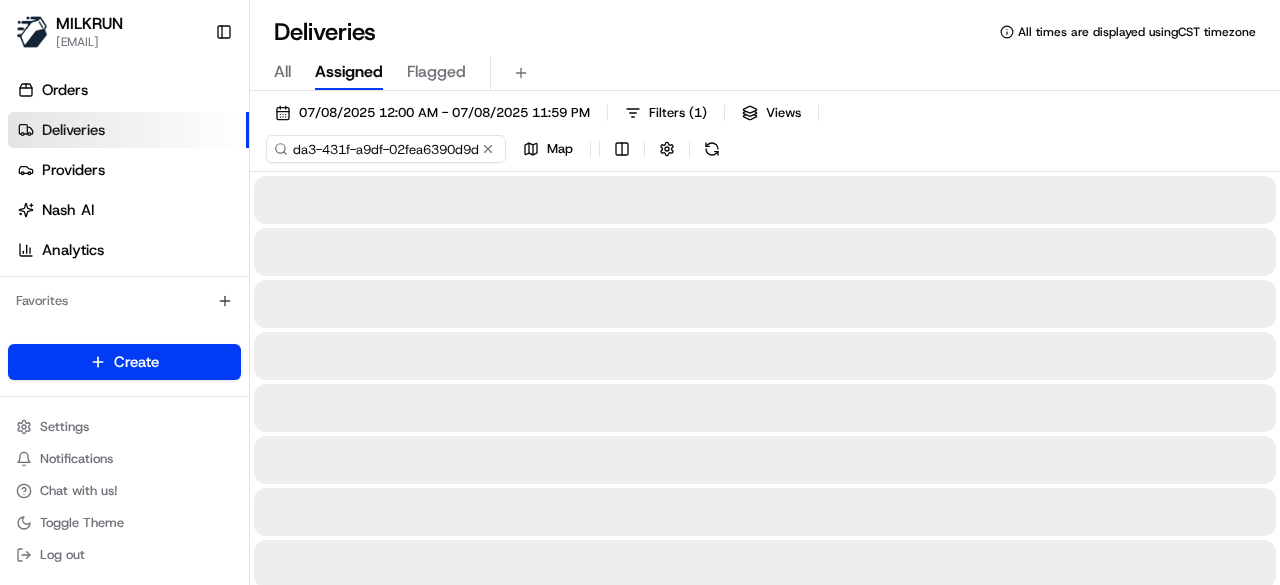 type on "c171a65e-cda3-431f-a9df-02fea6390d9d" 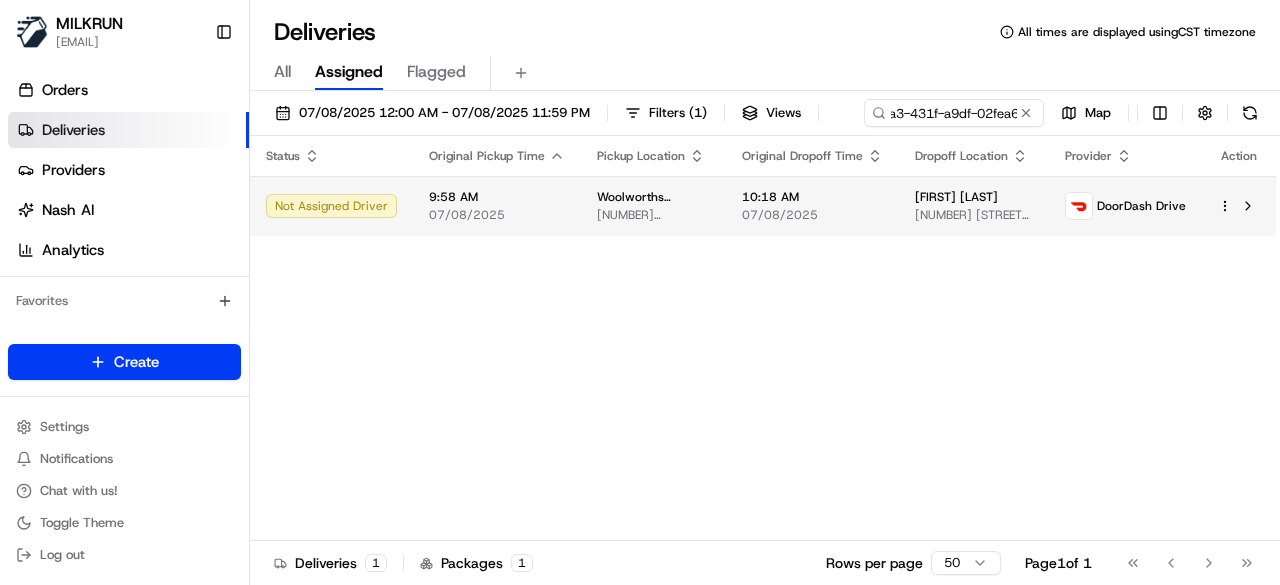 click on "10:18 AM 07/08/2025" at bounding box center (812, 206) 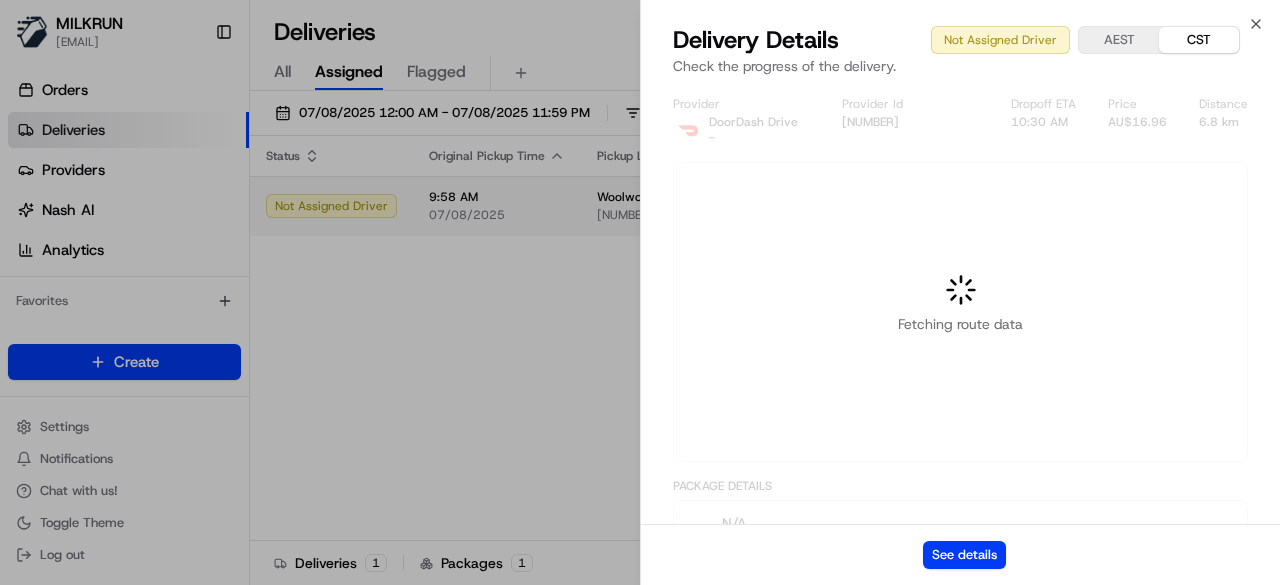 scroll, scrollTop: 0, scrollLeft: 0, axis: both 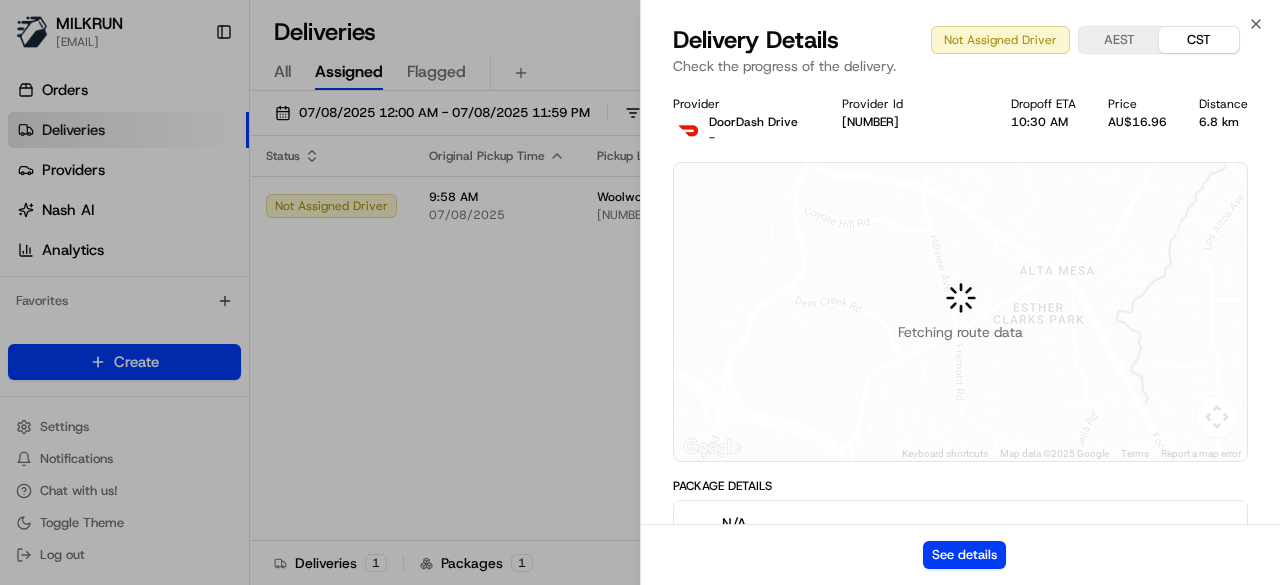 click on "See details" at bounding box center [960, 554] 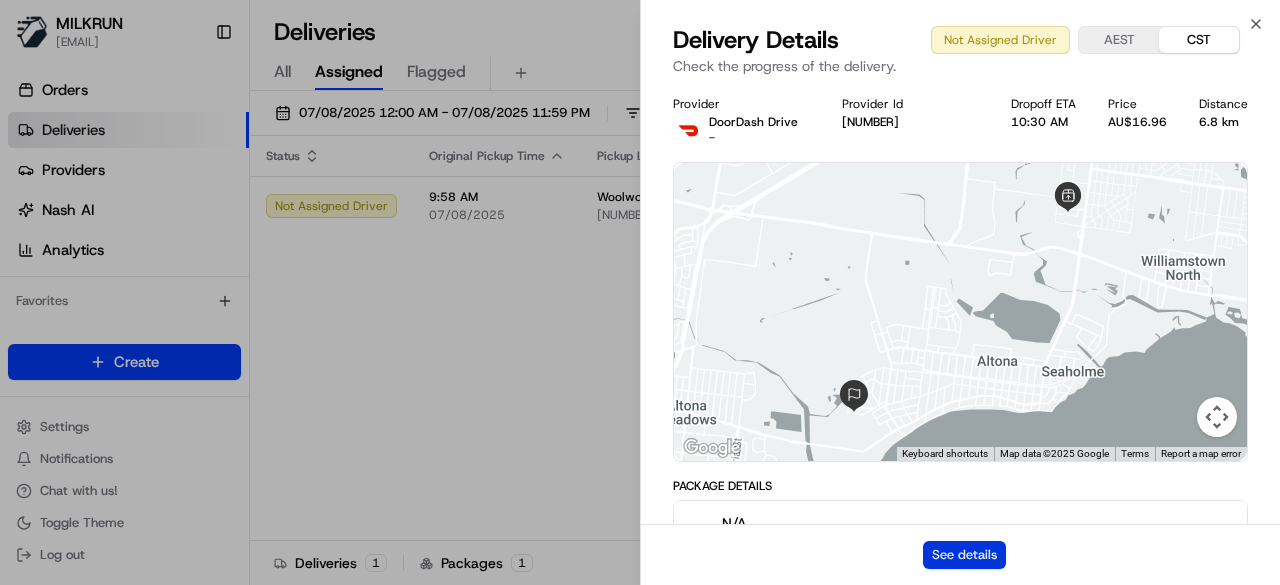 click on "See details" at bounding box center [964, 555] 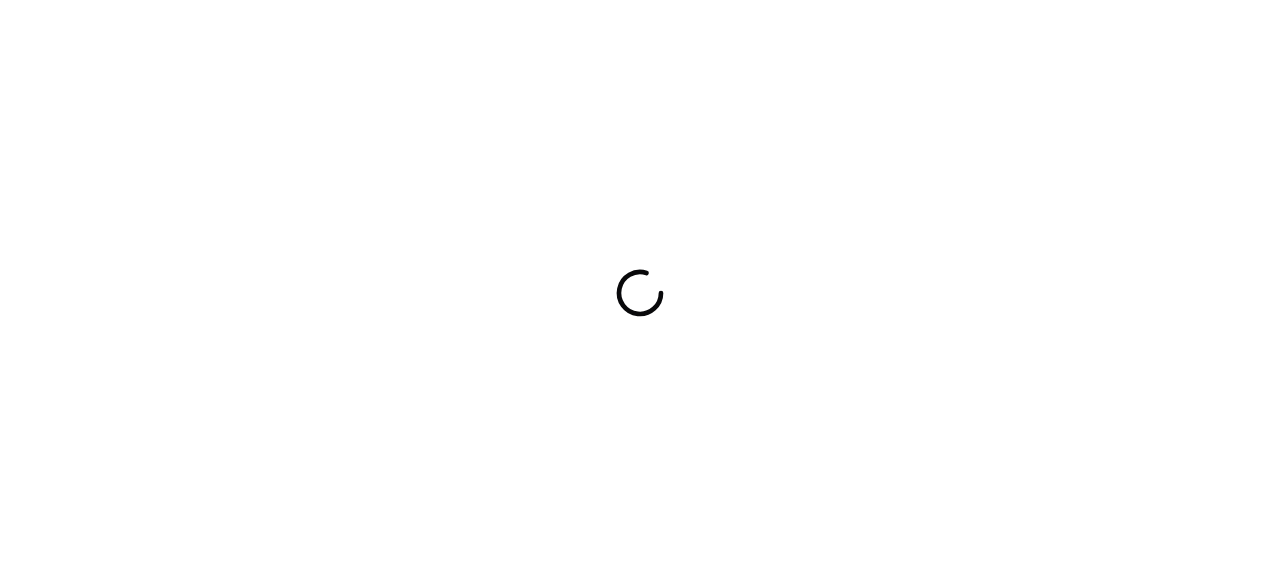 scroll, scrollTop: 0, scrollLeft: 0, axis: both 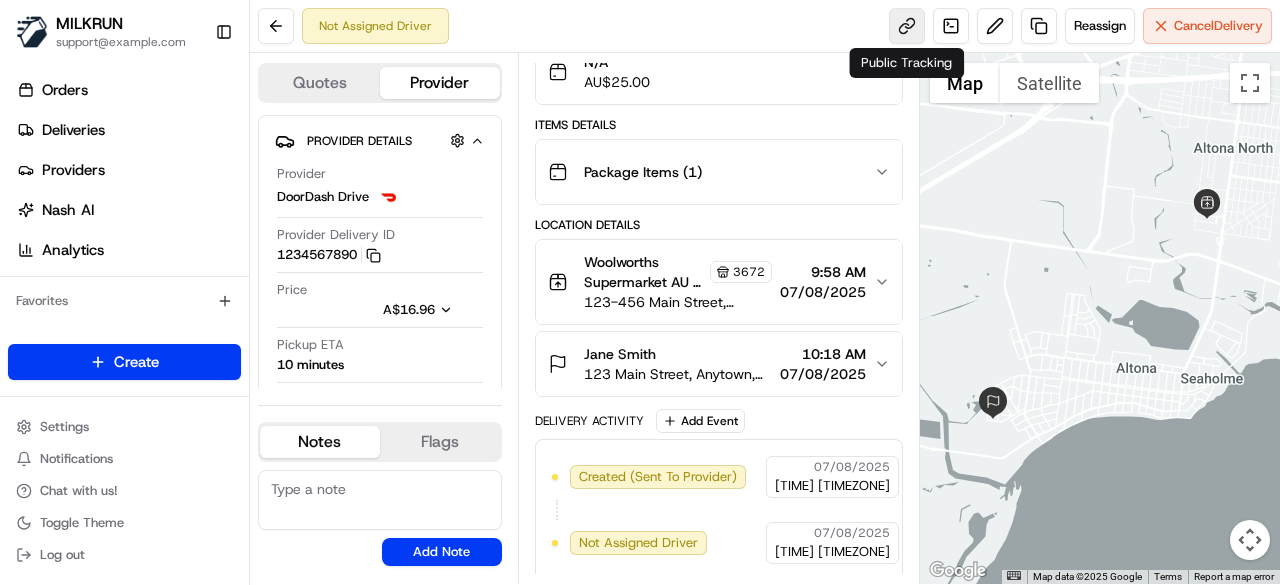 click at bounding box center (907, 26) 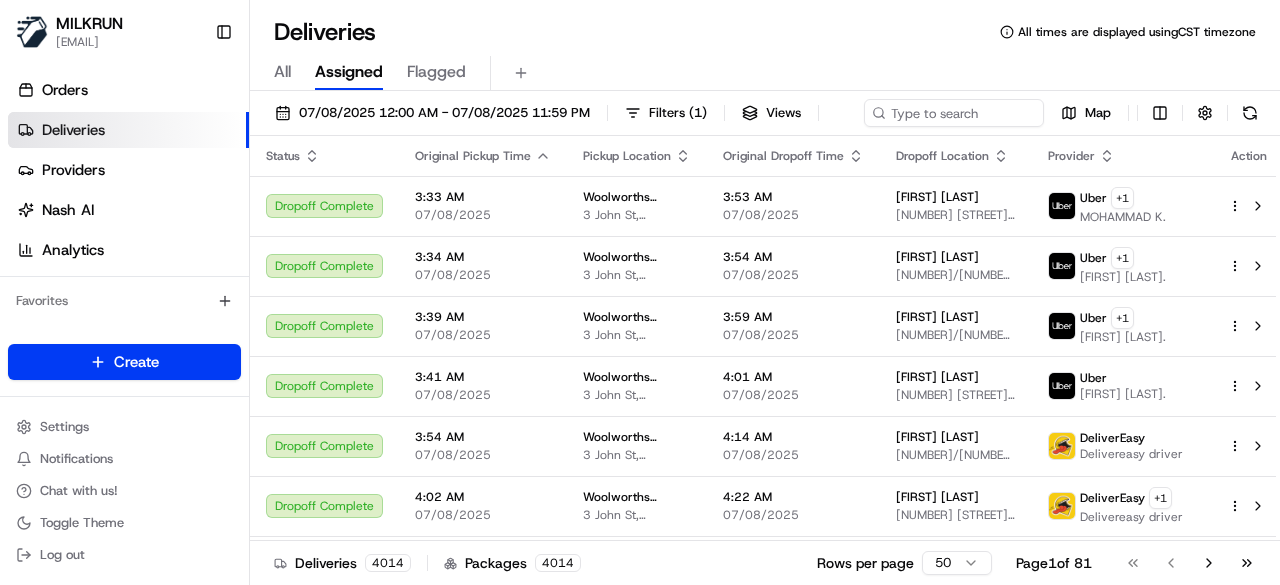 scroll, scrollTop: 0, scrollLeft: 0, axis: both 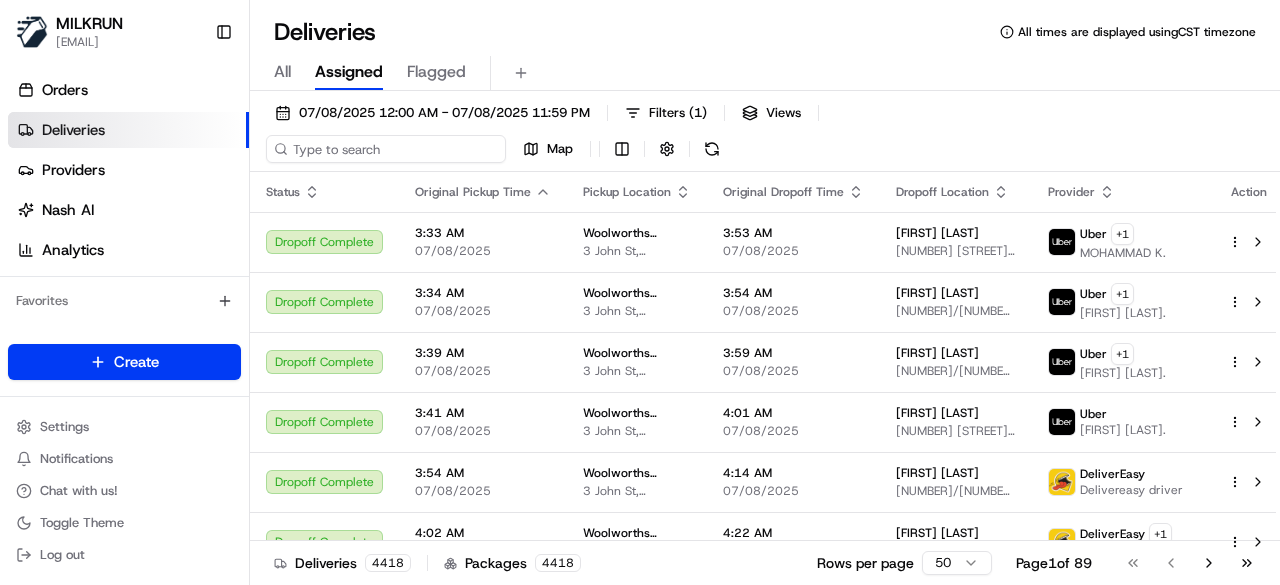 click on "07/08/2025 12:00 AM - 07/08/2025 11:59 PM Filters ( 1 ) Views Map" at bounding box center (765, 135) 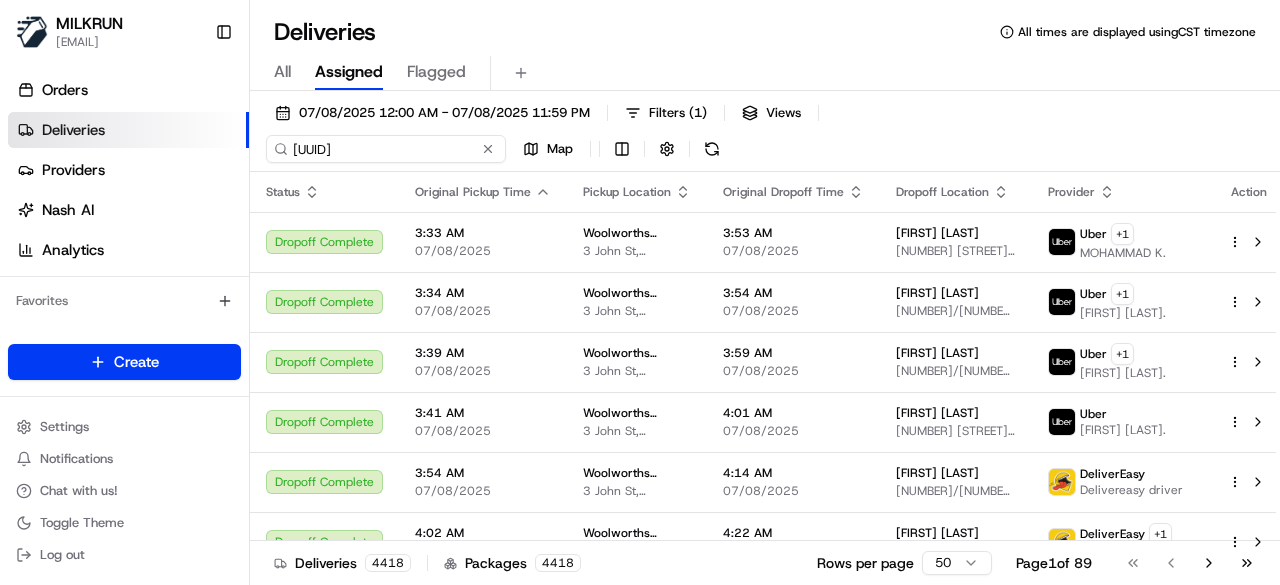 scroll, scrollTop: 0, scrollLeft: 87, axis: horizontal 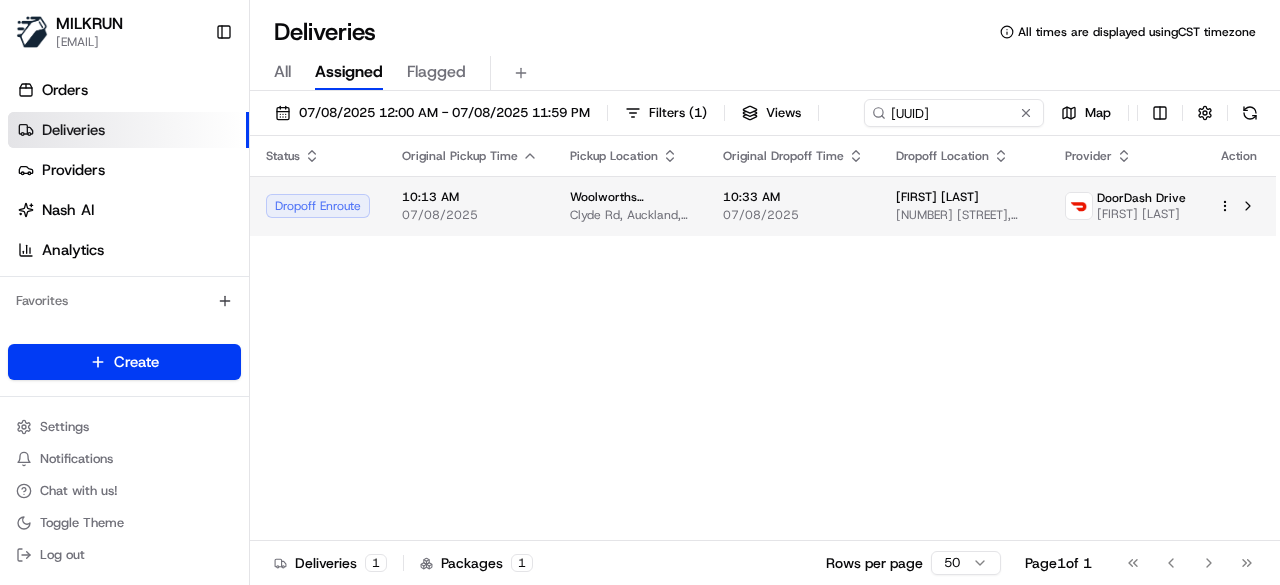 click on "Status Original Pickup Time Pickup Location Original Dropoff Time Dropoff Location Provider Action Dropoff Enroute 10:13 AM 07/08/2025 Woolworths Supermarket NZ - Browns Bay Clyde Rd, Auckland, Auckland 0630, NZ 10:33 AM 07/08/2025 analie swanepoel 7 Remuremu Street, Long Bay, Auckland 0630, NZ DoorDash Drive Nelligedara N." at bounding box center [763, 338] 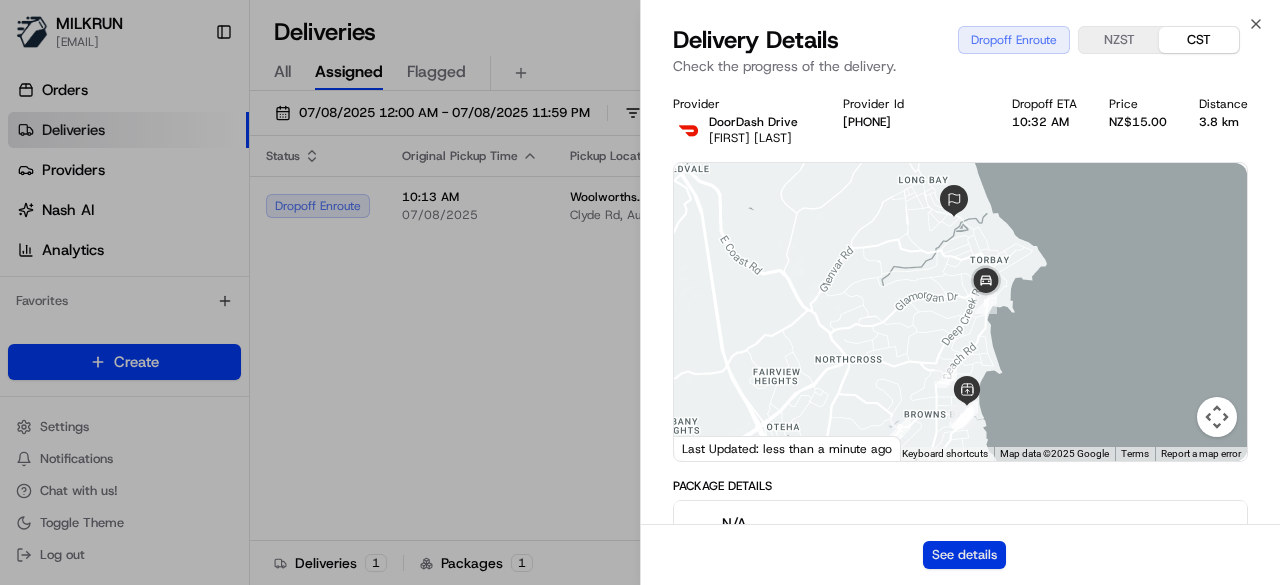 drag, startPoint x: 991, startPoint y: 552, endPoint x: 950, endPoint y: 529, distance: 47.010635 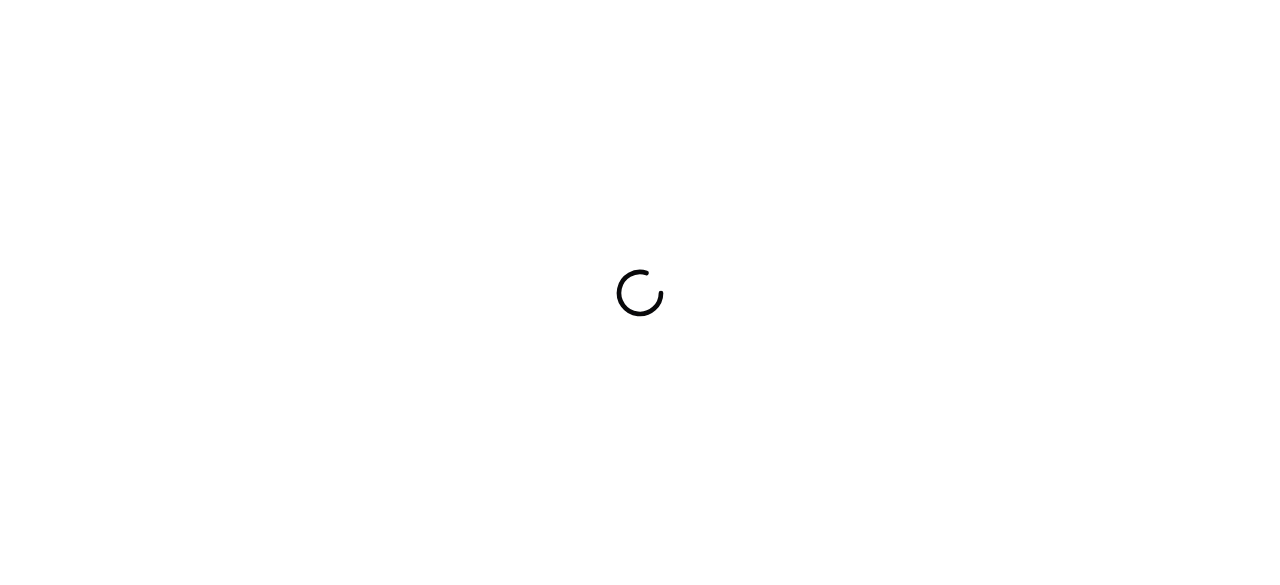 scroll, scrollTop: 0, scrollLeft: 0, axis: both 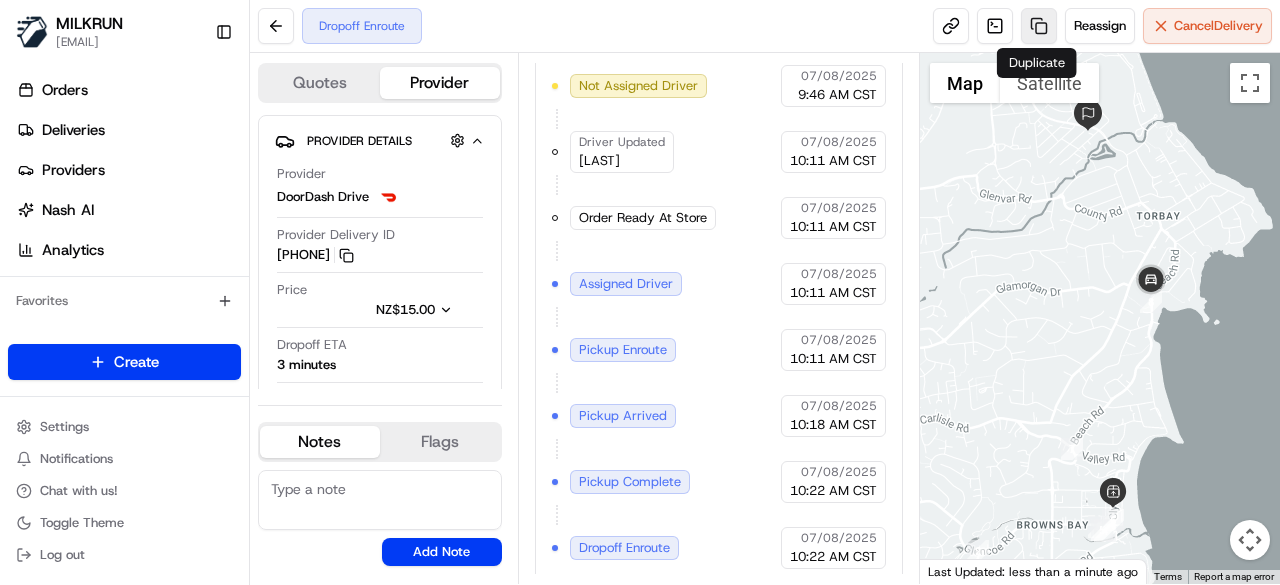 click at bounding box center (1039, 26) 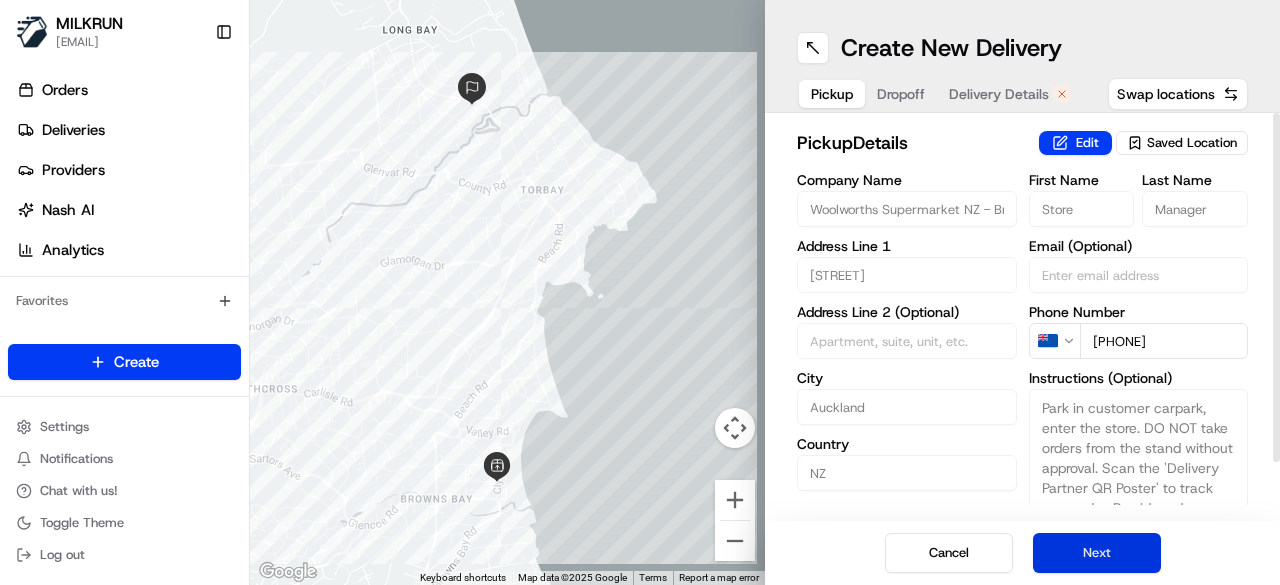 click on "Next" at bounding box center (1097, 553) 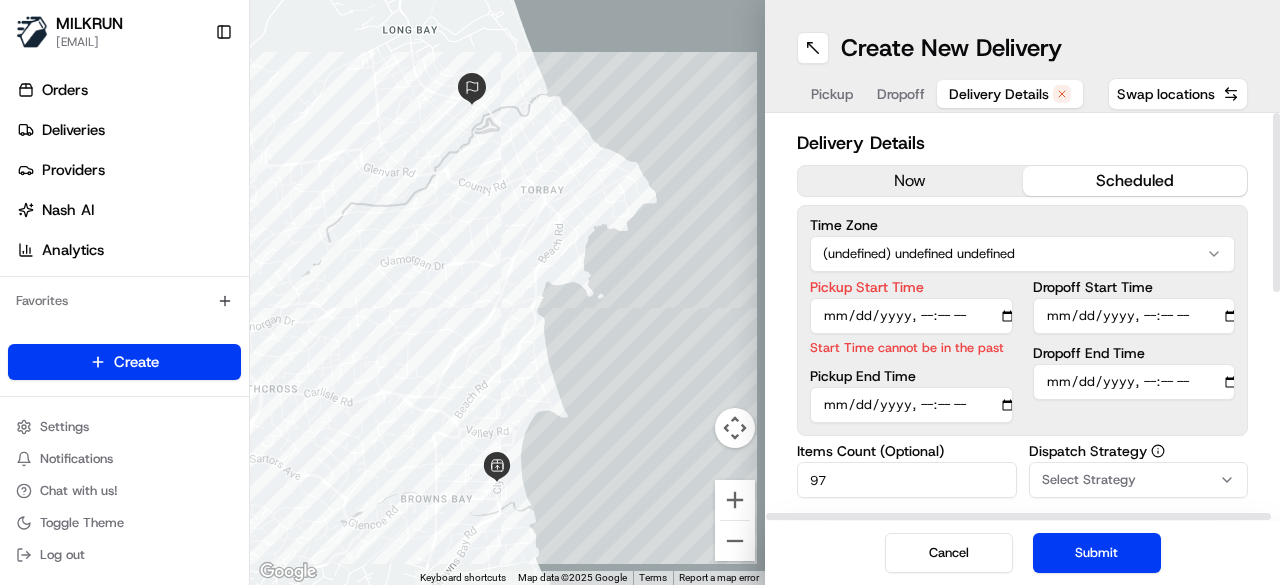click on "now" at bounding box center [910, 181] 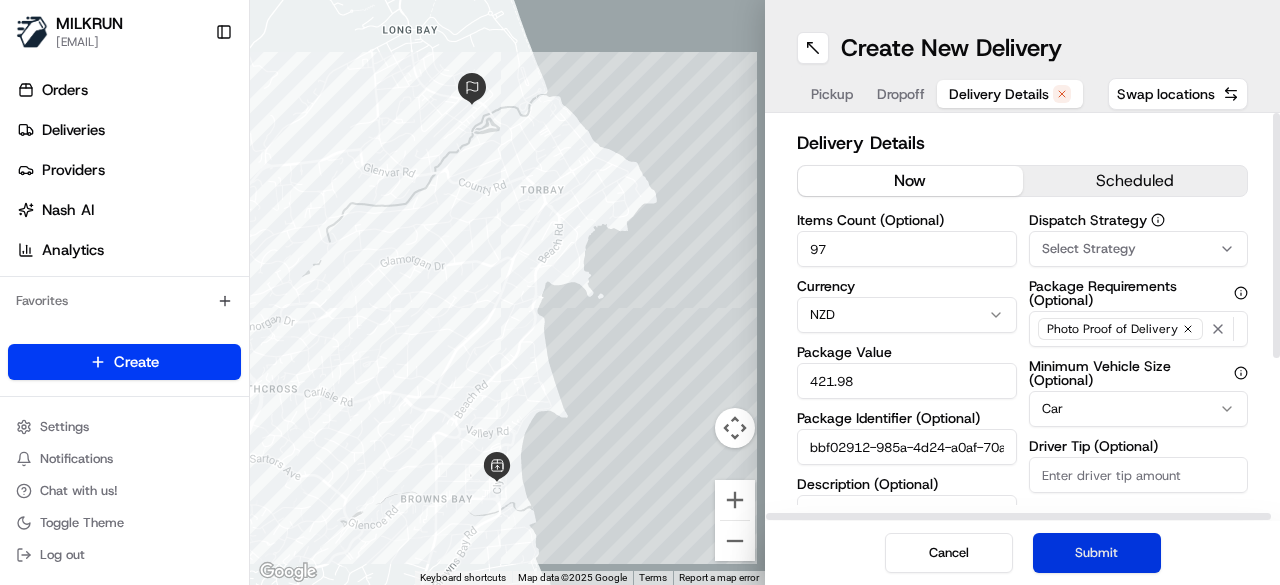 click on "Submit" at bounding box center (1097, 553) 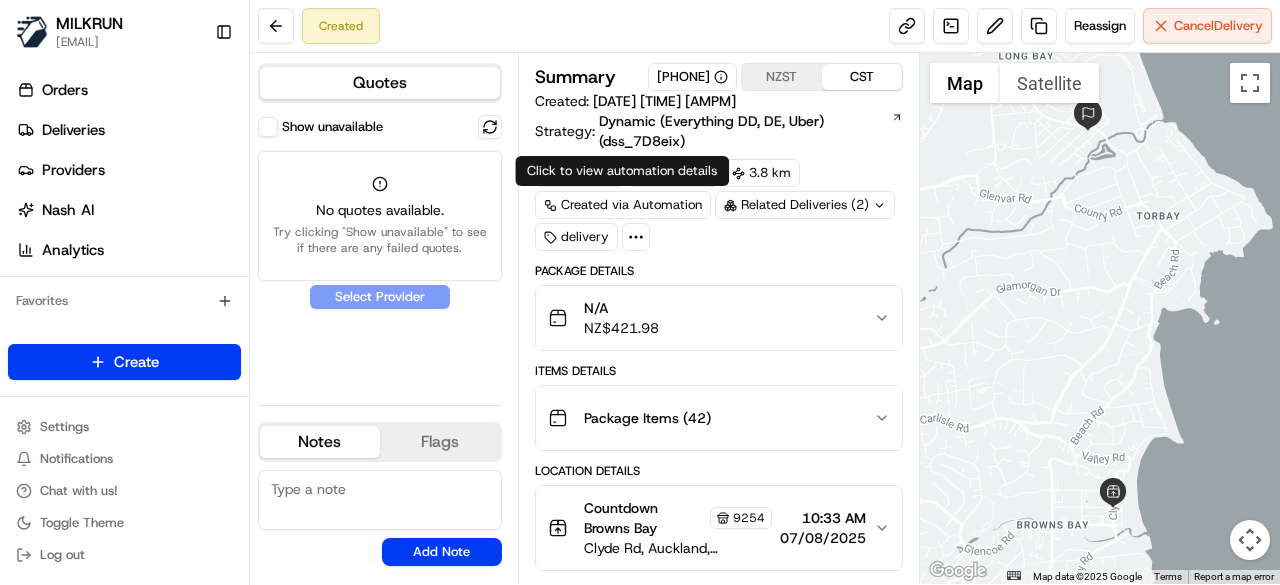 click on "Show unavailable" at bounding box center [268, 127] 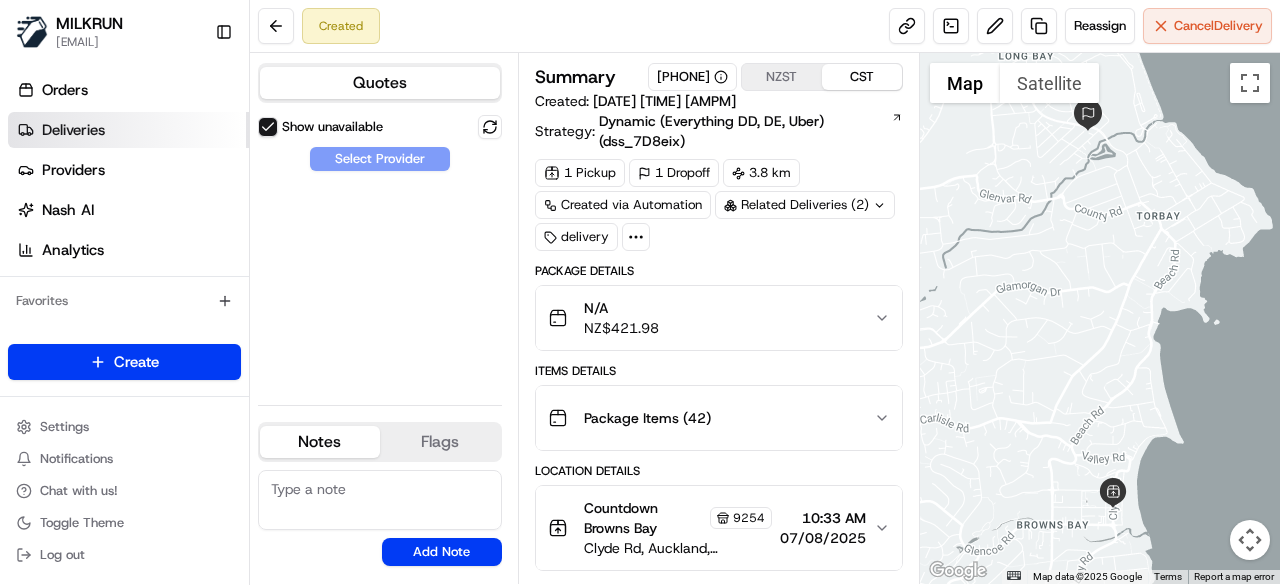 click on "Deliveries" at bounding box center (128, 130) 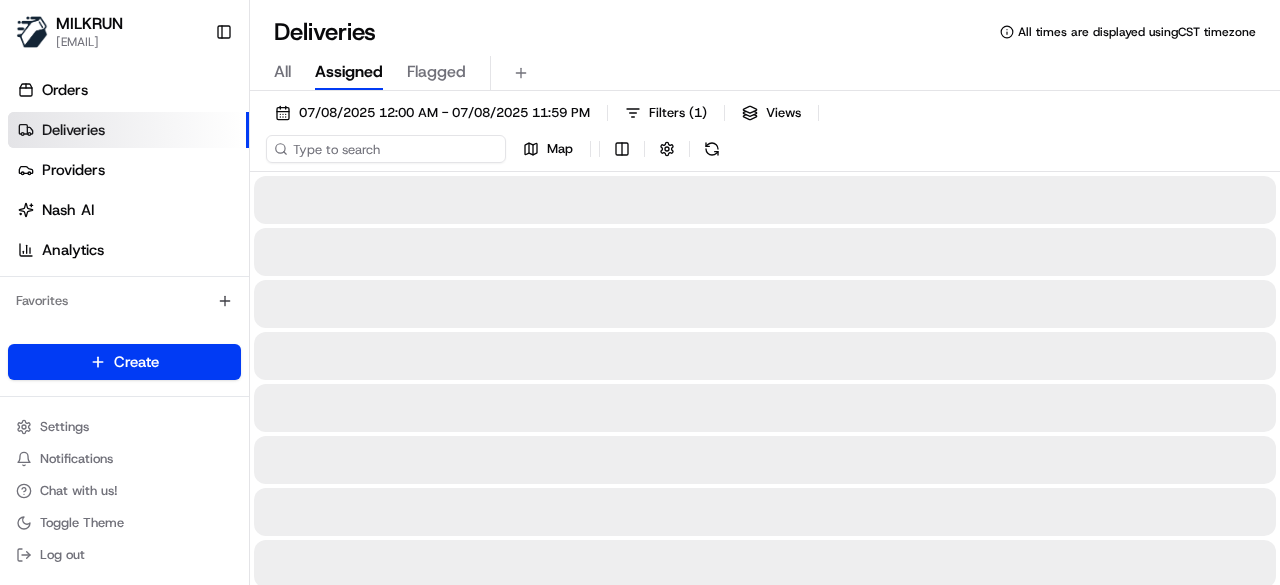 click on "07/08/2025 12:00 AM - 07/08/2025 11:59 PM Filters ( 1 ) Views Map" at bounding box center [765, 135] 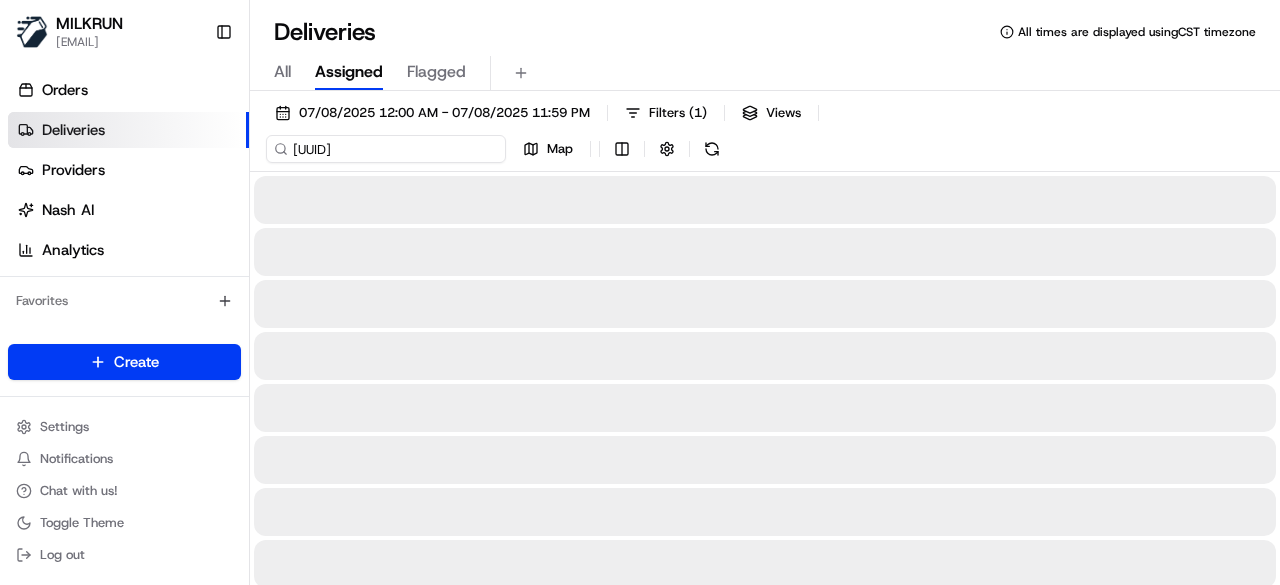 scroll, scrollTop: 0, scrollLeft: 87, axis: horizontal 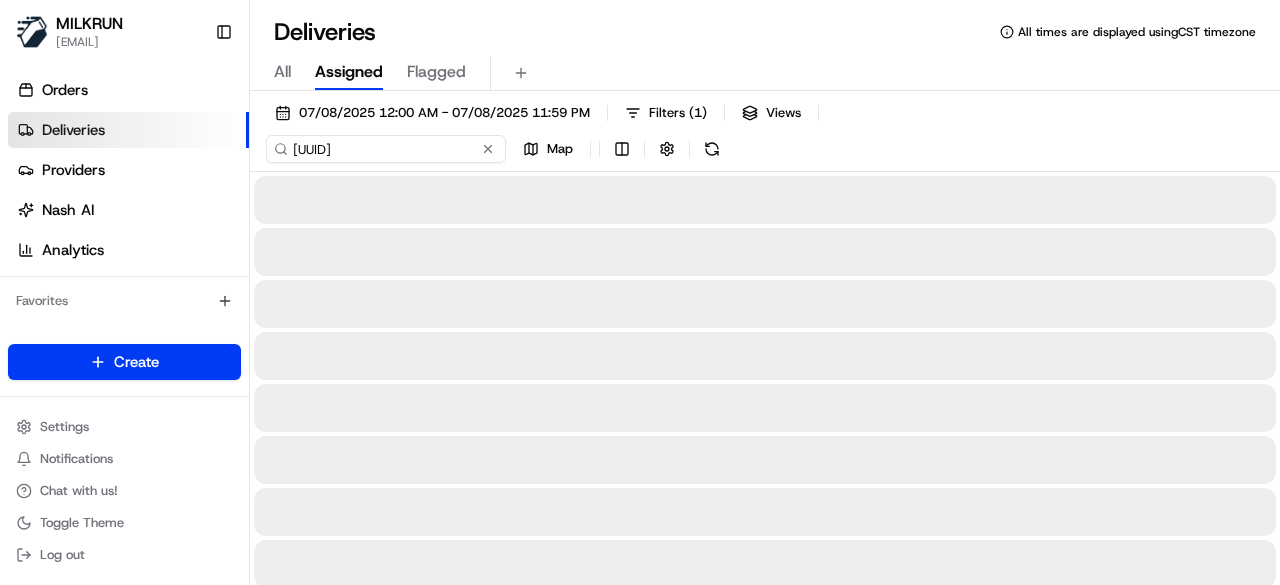 type on "bbf02912-985a-4d24-a0af-70a0f891ddc4" 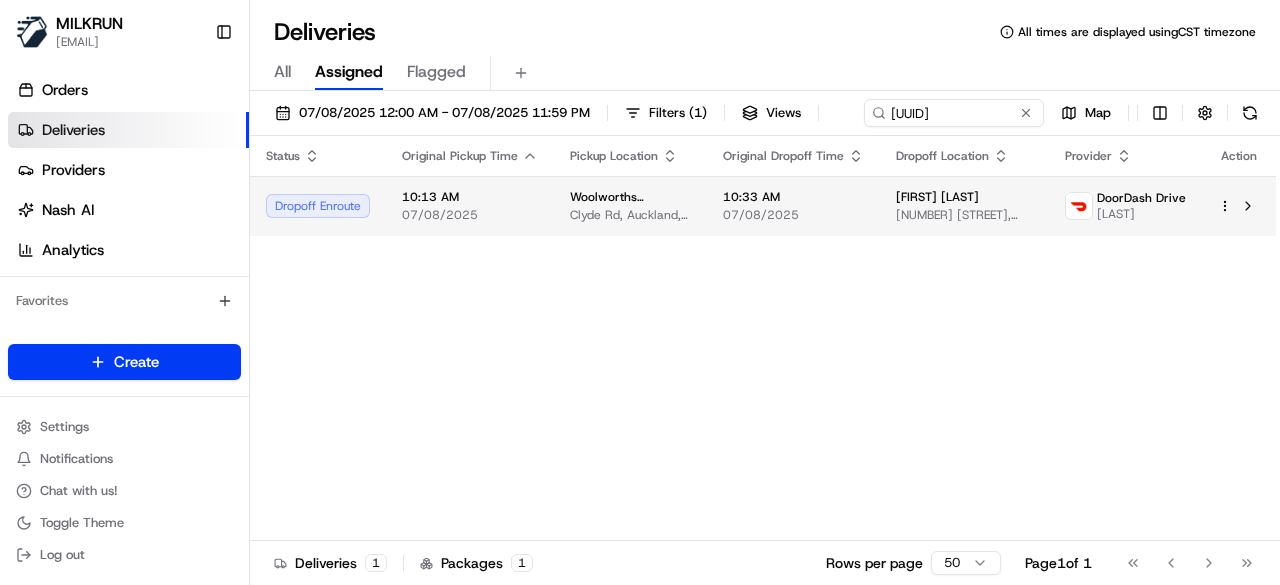 click on "Status Original Pickup Time Pickup Location Original Dropoff Time Dropoff Location Provider Action Dropoff Enroute 10:13 AM 07/08/2025 Woolworths Supermarket NZ - Browns Bay Clyde Rd, Auckland, Auckland 0630, NZ 10:33 AM 07/08/2025 analie swanepoel 7 Remuremu Street, Long Bay, Auckland 0630, NZ DoorDash Drive Nelligedara N." at bounding box center [763, 338] 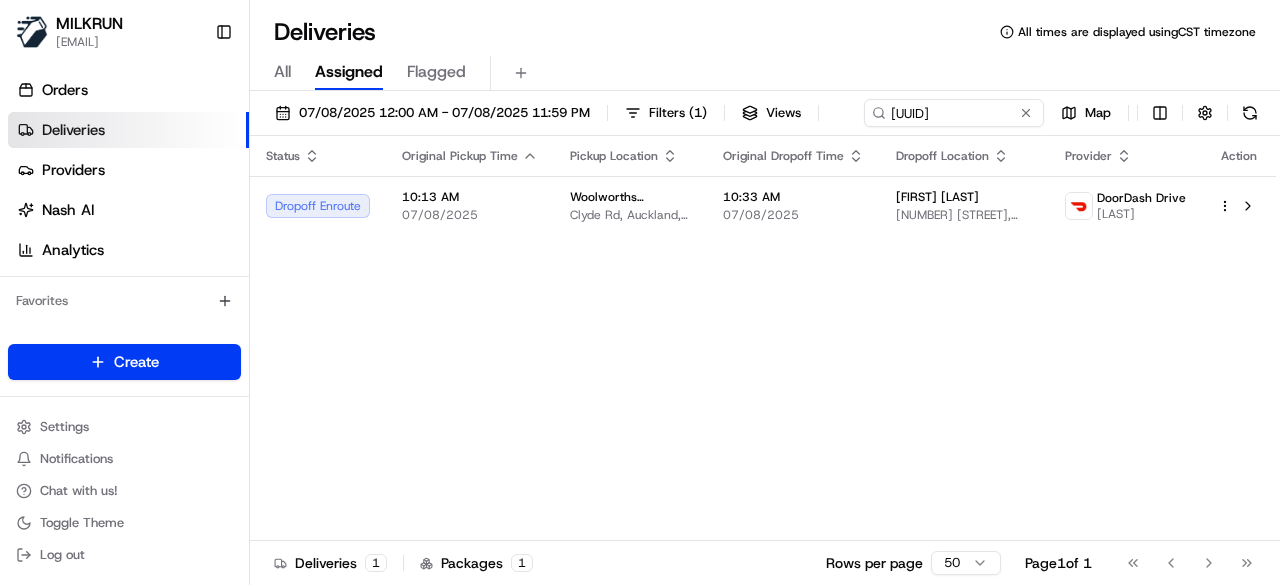 scroll, scrollTop: 0, scrollLeft: 0, axis: both 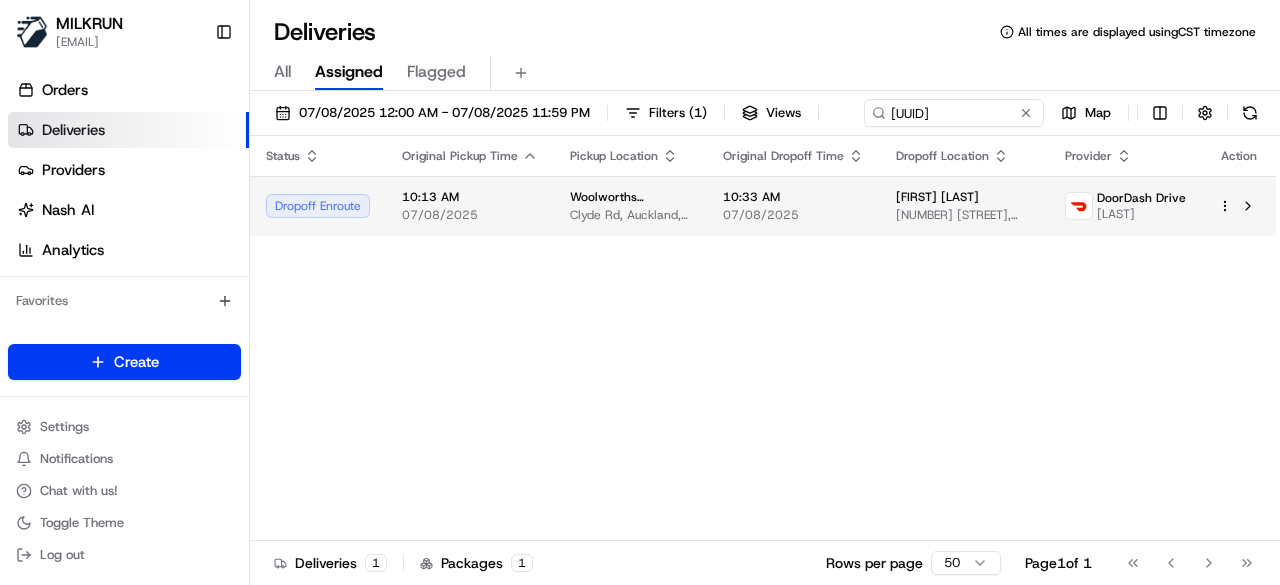 click on "10:33 AM 07/08/2025" at bounding box center [793, 206] 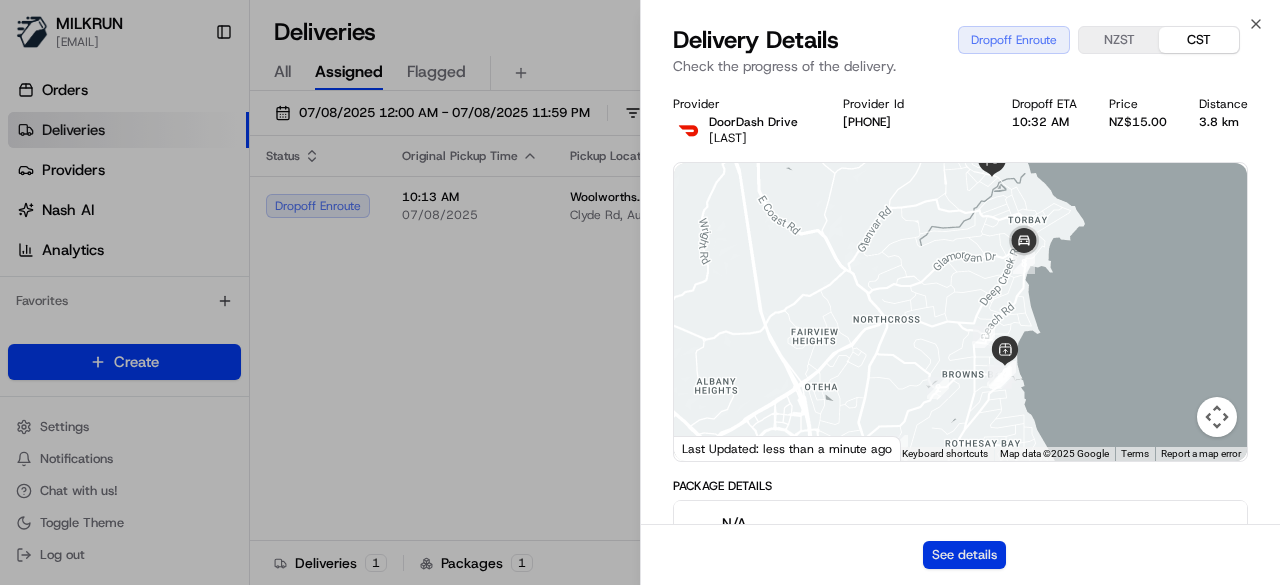 click on "See details" at bounding box center (964, 555) 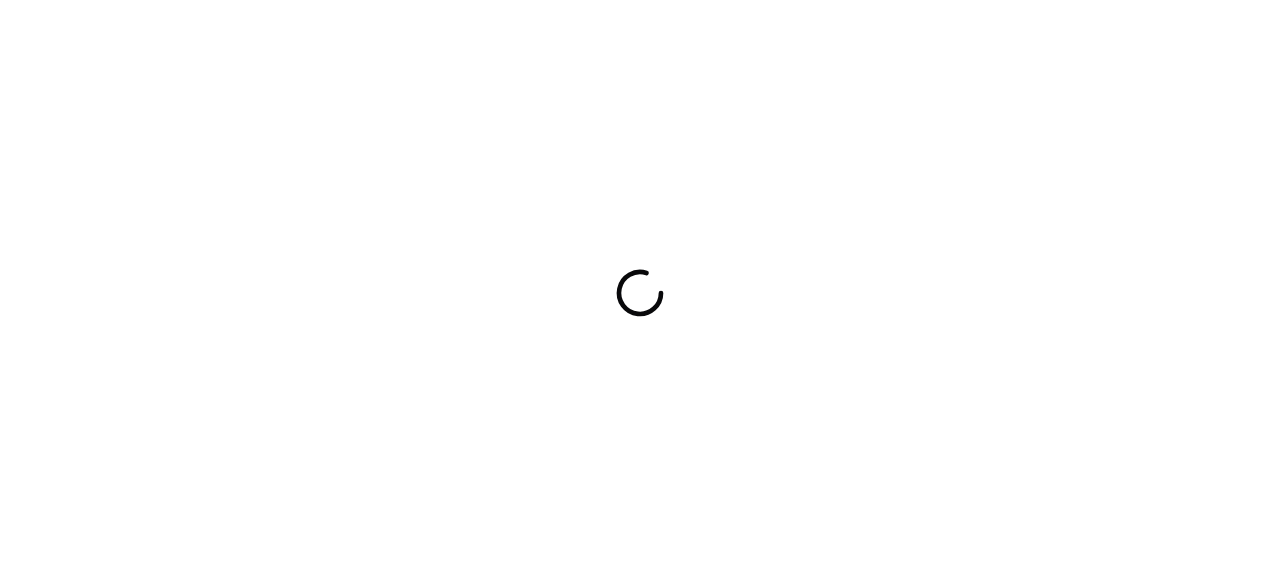scroll, scrollTop: 0, scrollLeft: 0, axis: both 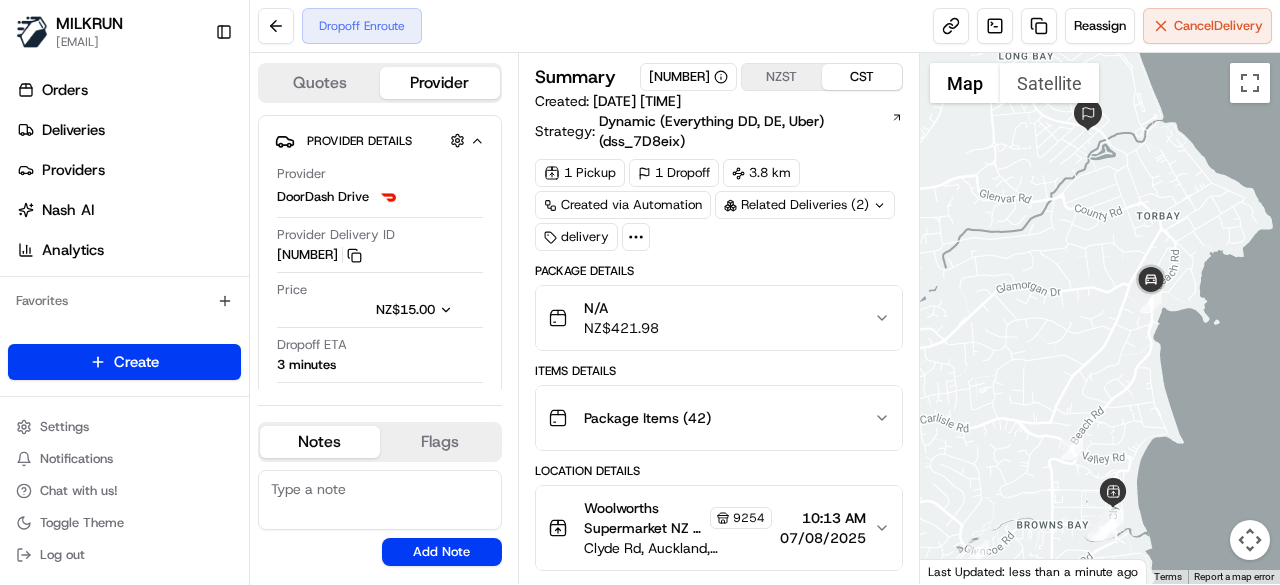click on "Related Deliveries   (2)" at bounding box center [805, 205] 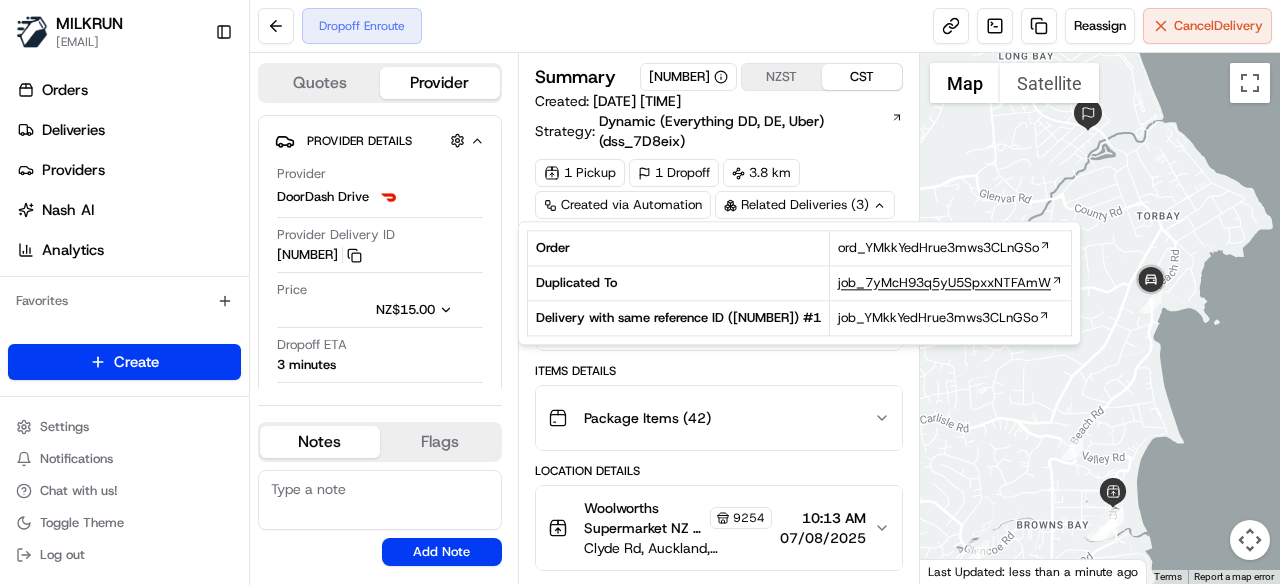 click on "job_7yMcH93q5yU5SpxxNTFAmW" at bounding box center [944, 283] 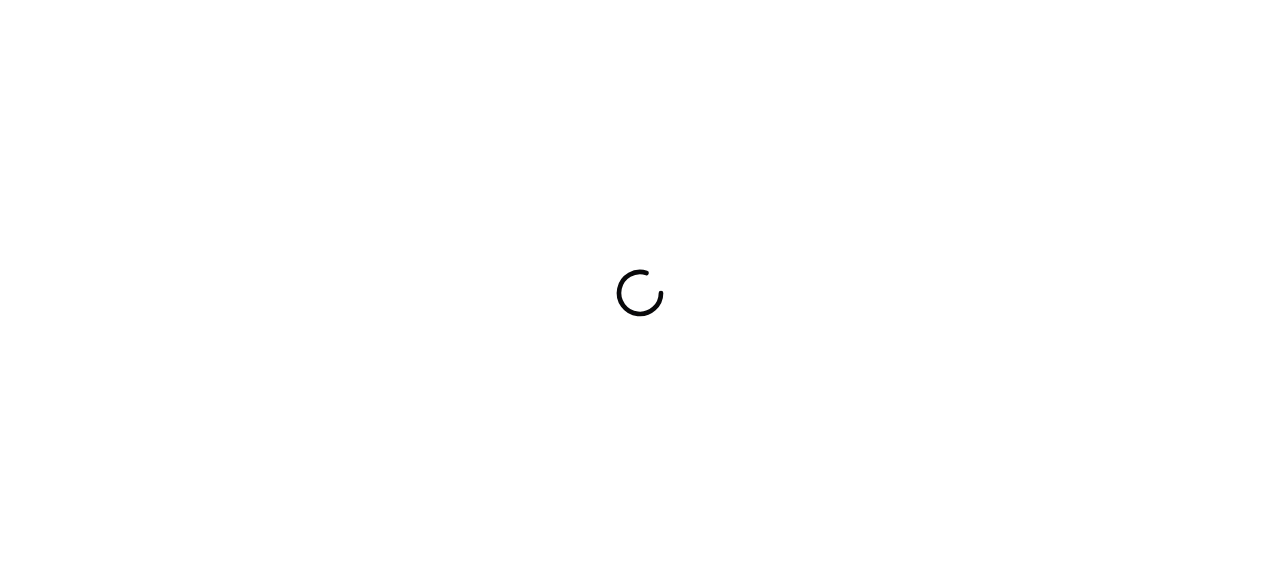scroll, scrollTop: 0, scrollLeft: 0, axis: both 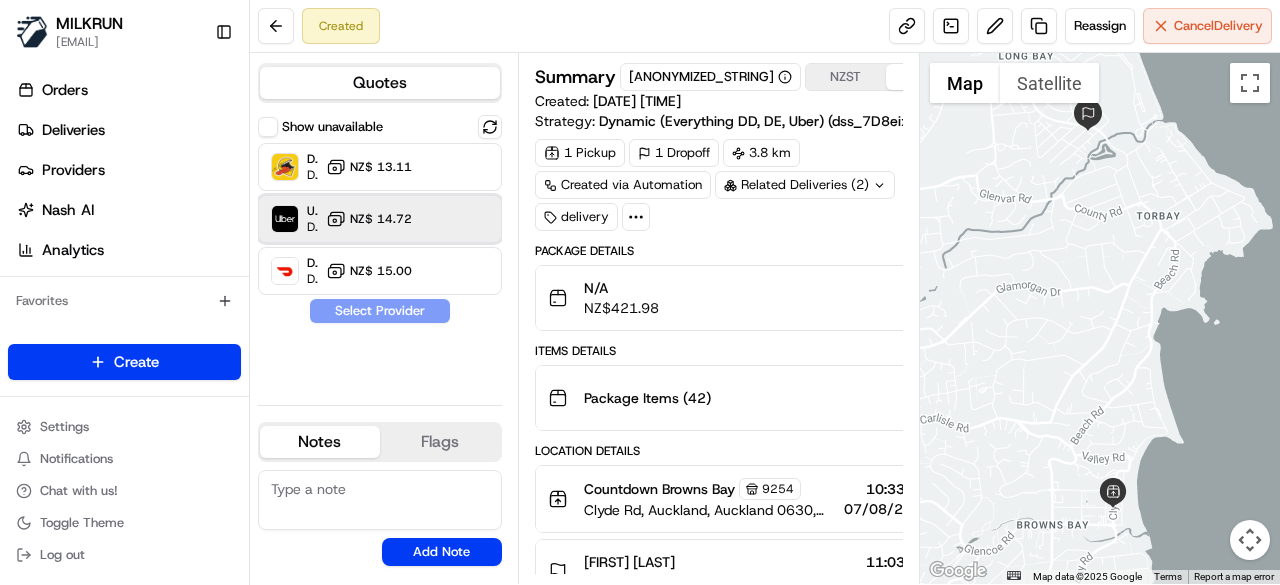 click on "[BRAND] [ANONYMIZED_STRING] [CURRENCY] [PRICE]" at bounding box center [380, 219] 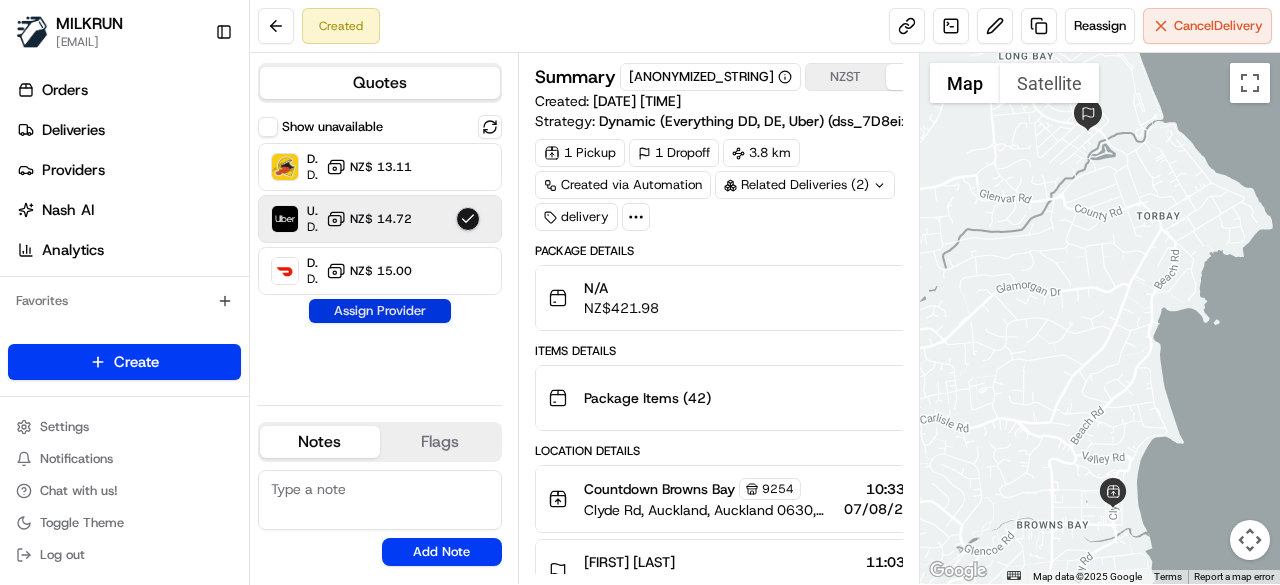 click on "Assign Provider" at bounding box center [380, 311] 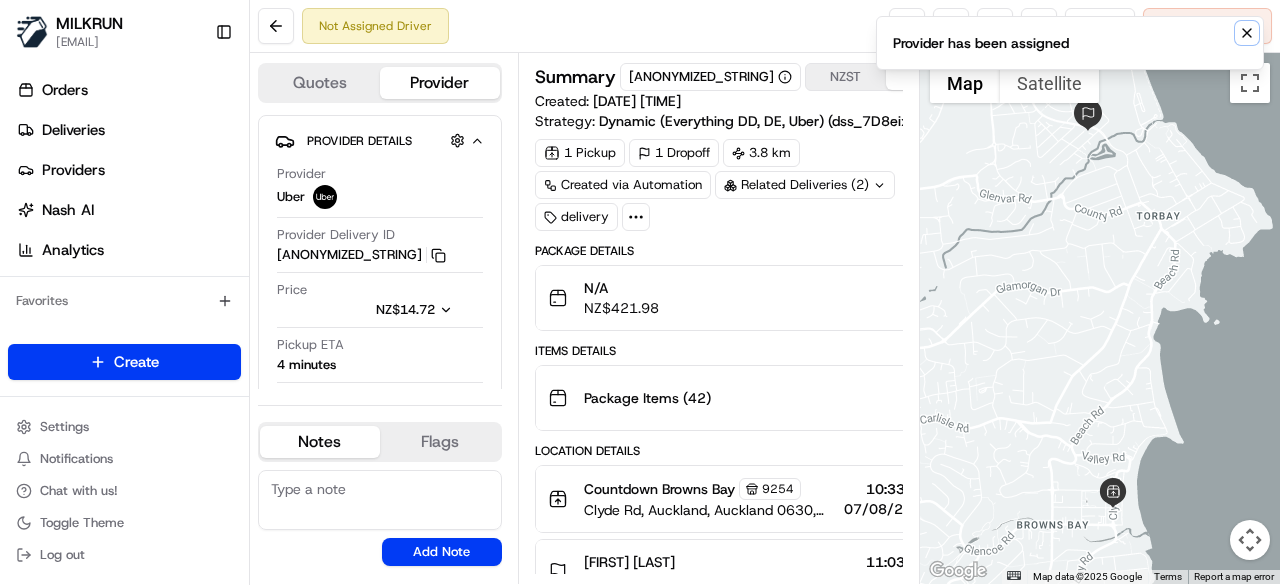 click 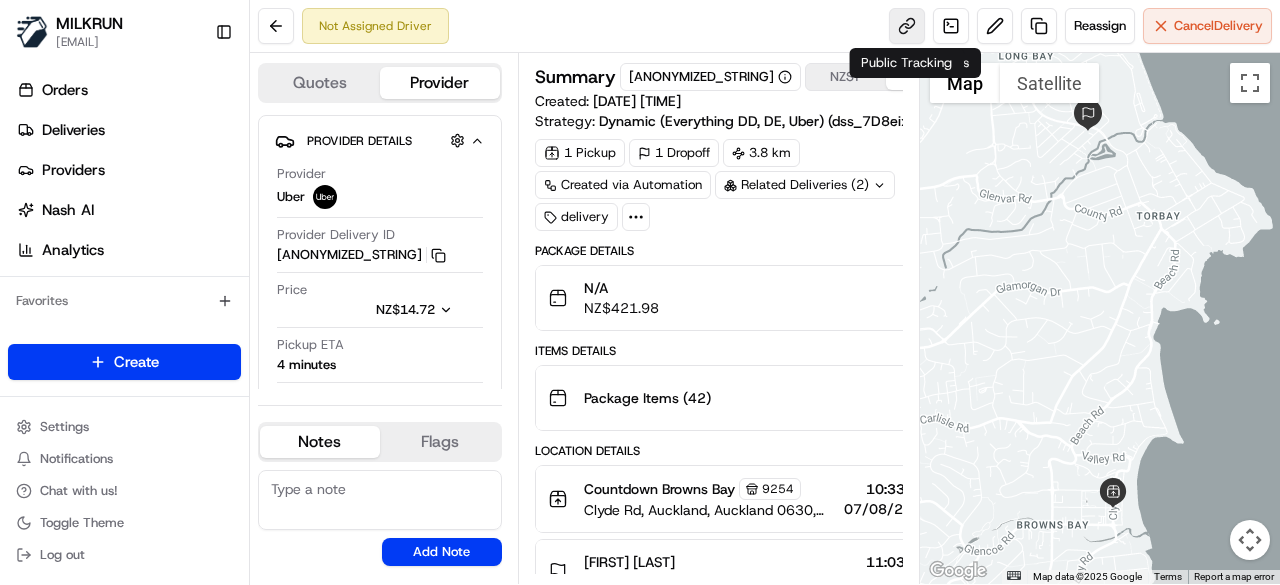 click at bounding box center (907, 26) 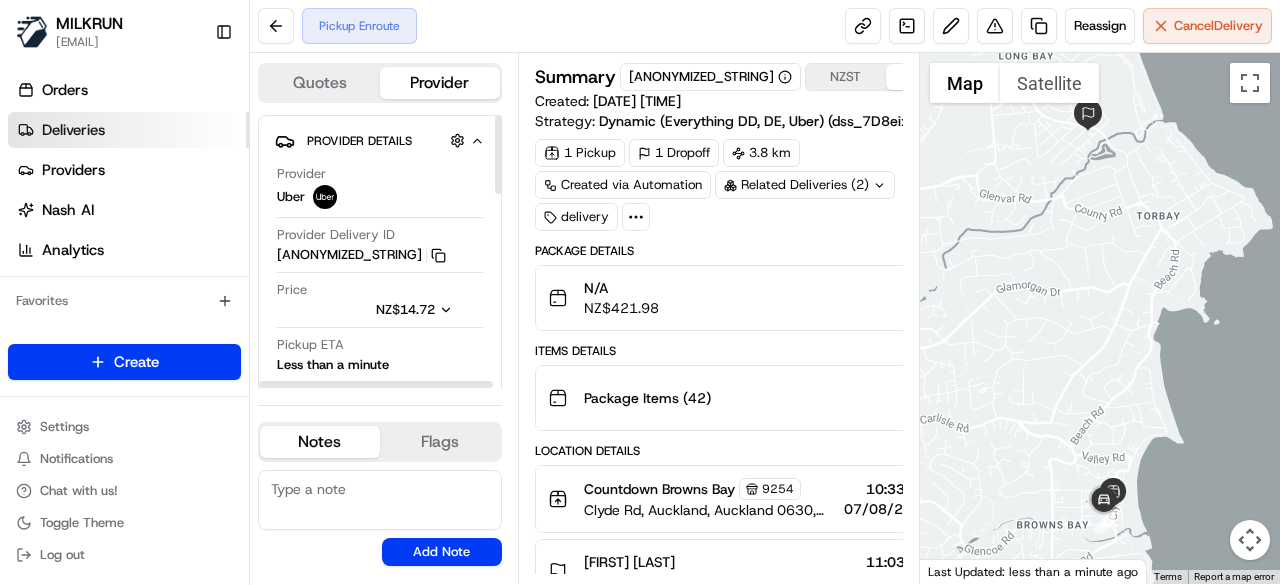 click on "Deliveries" at bounding box center [128, 130] 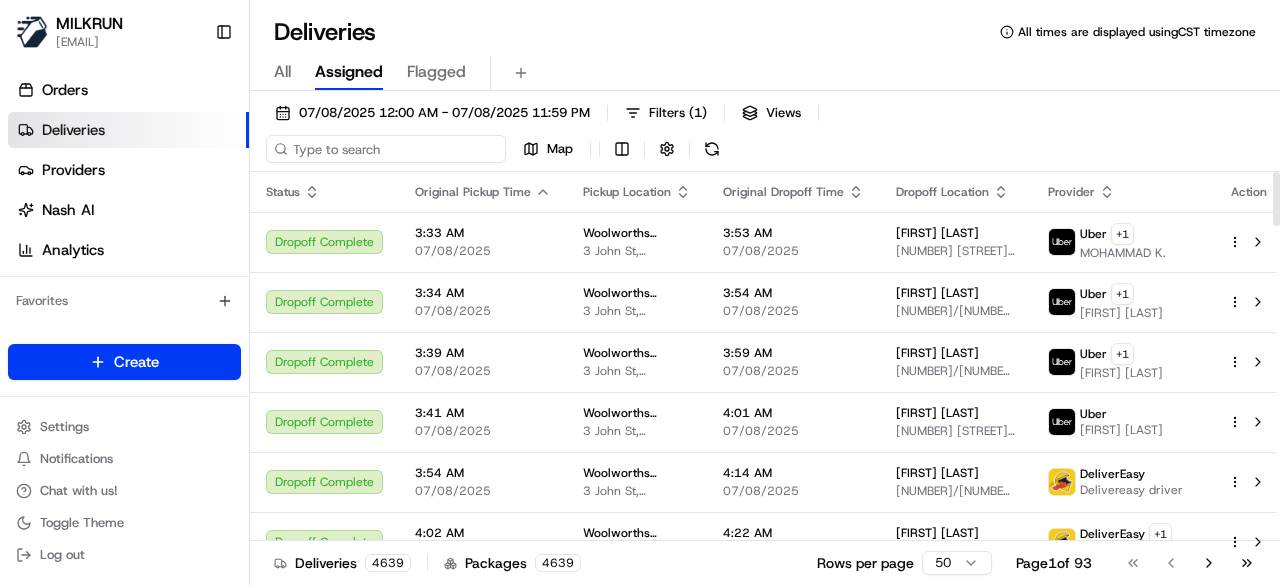 paste on "52d13656-e8c8-4cb1-8b86-7dd60d42a939" 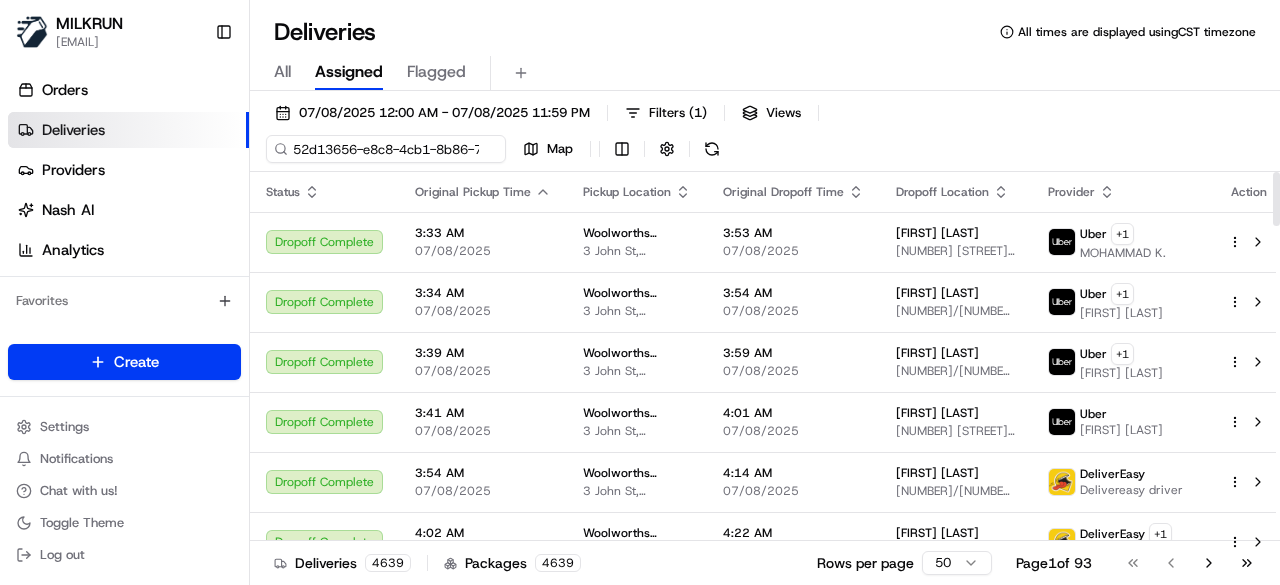 scroll, scrollTop: 0, scrollLeft: 100, axis: horizontal 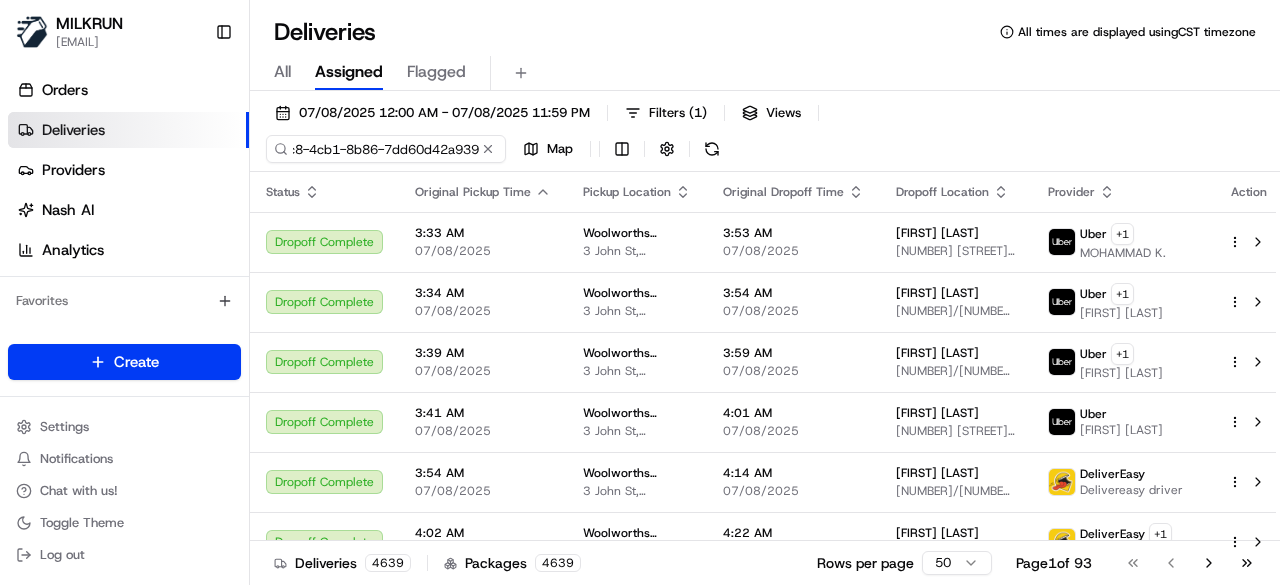 type on "52d13656-e8c8-4cb1-8b86-7dd60d42a939" 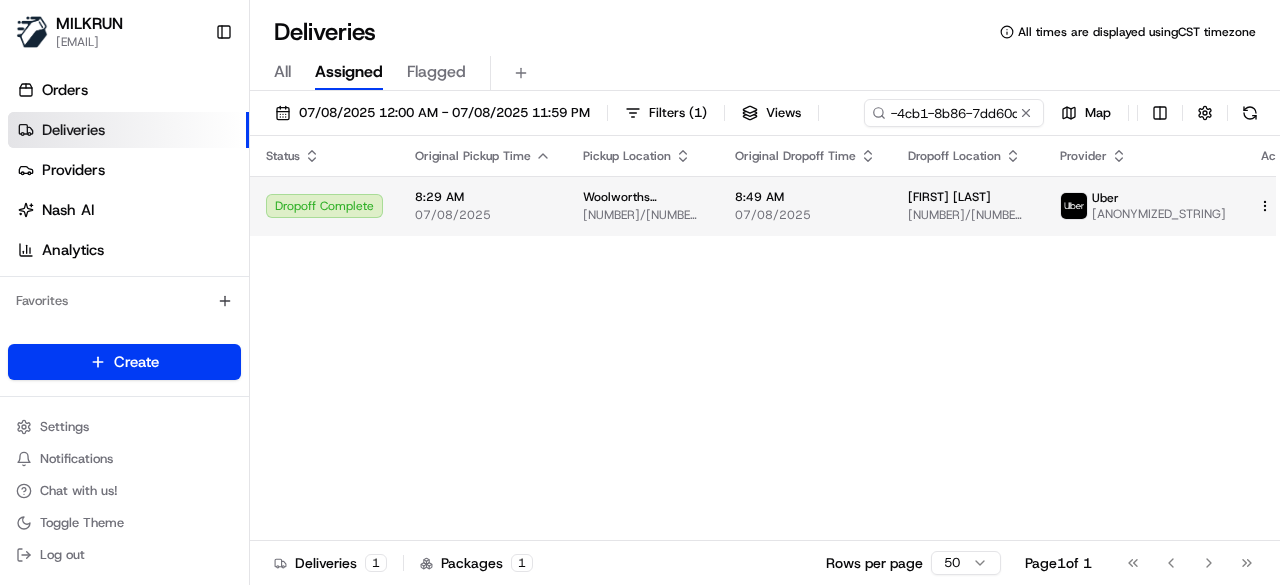 click on "07/08/2025" at bounding box center [805, 215] 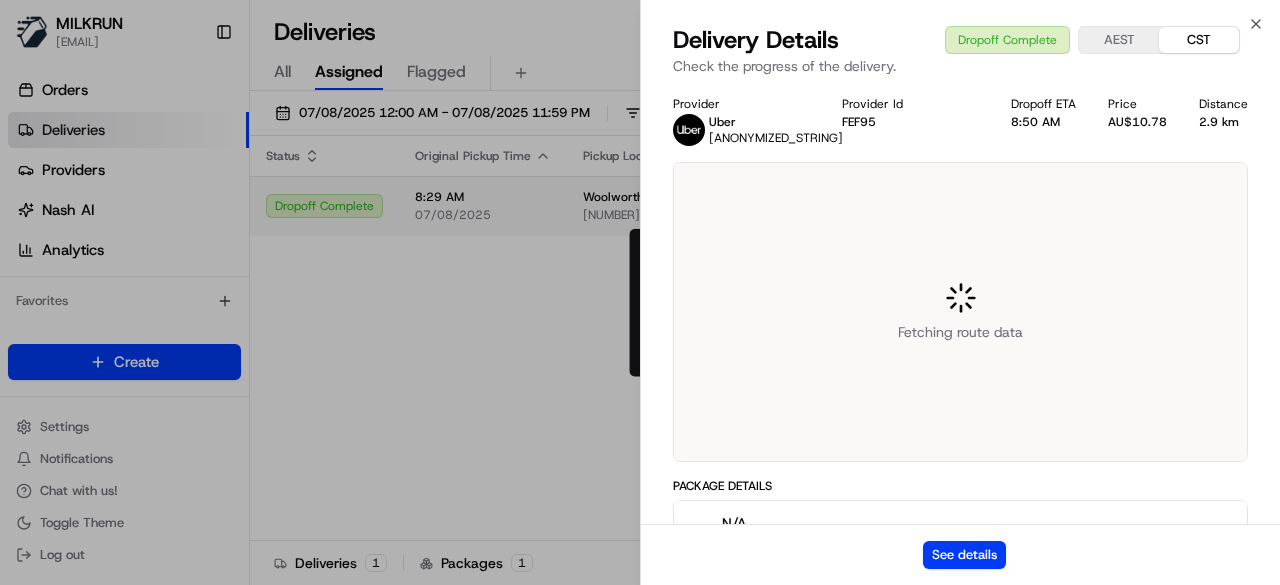 scroll, scrollTop: 0, scrollLeft: 0, axis: both 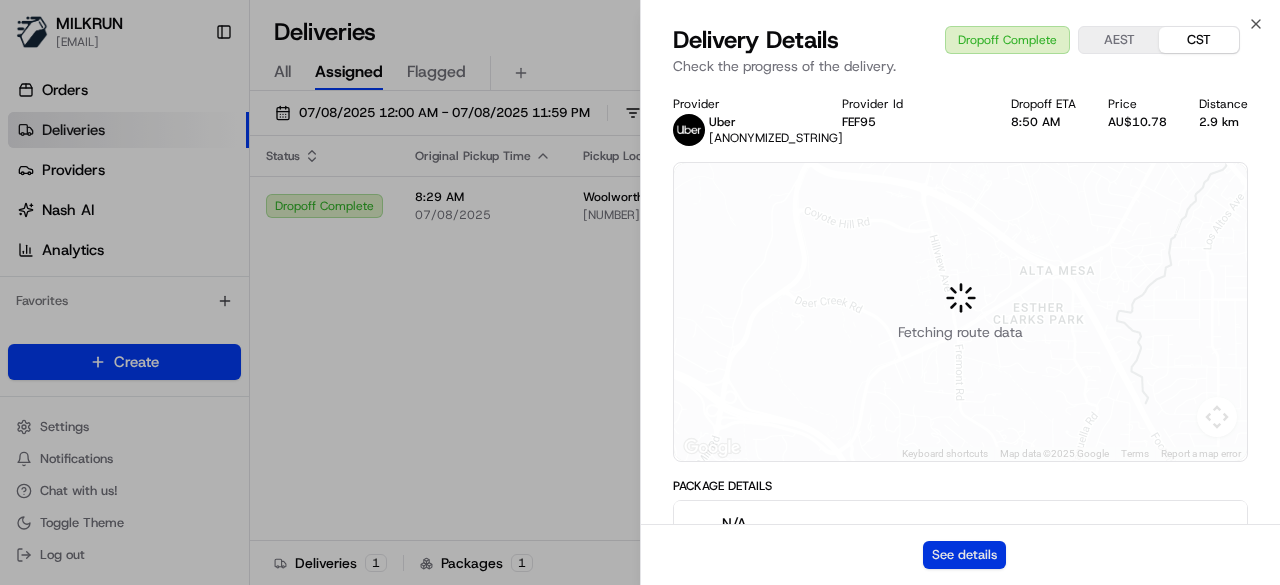 click on "See details" at bounding box center [964, 555] 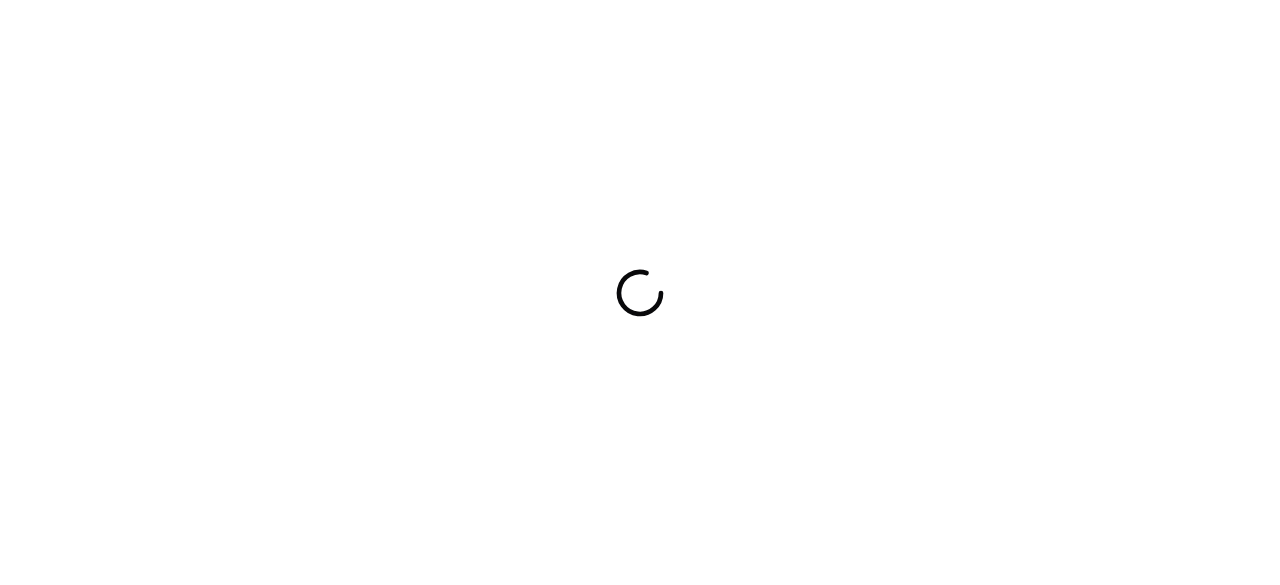 scroll, scrollTop: 0, scrollLeft: 0, axis: both 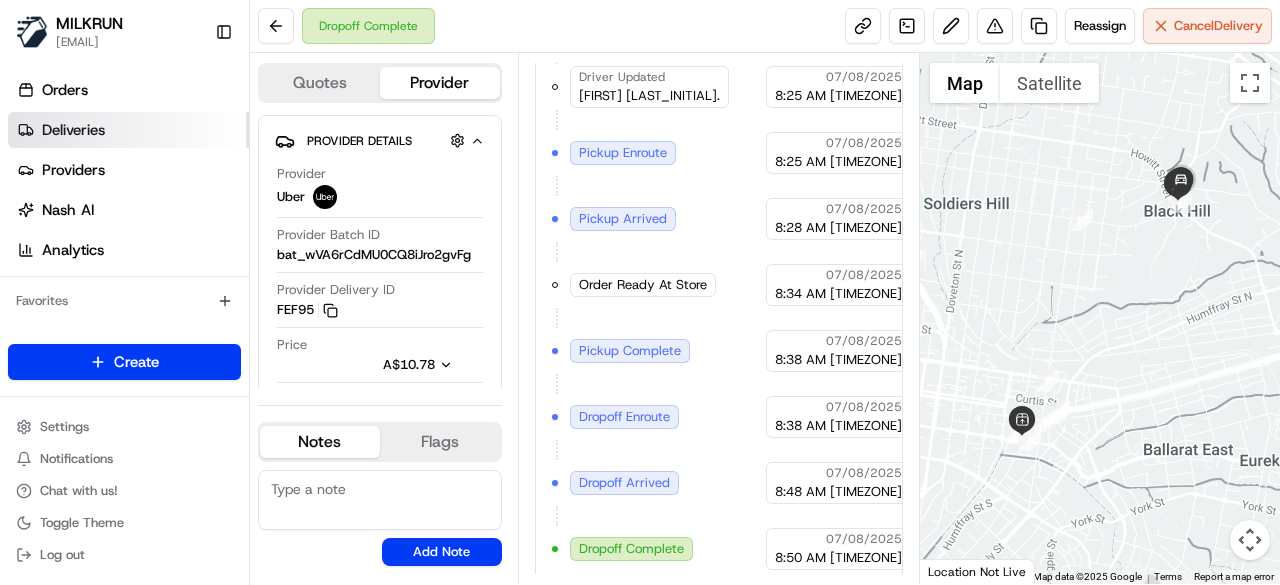 click on "Deliveries" at bounding box center (128, 130) 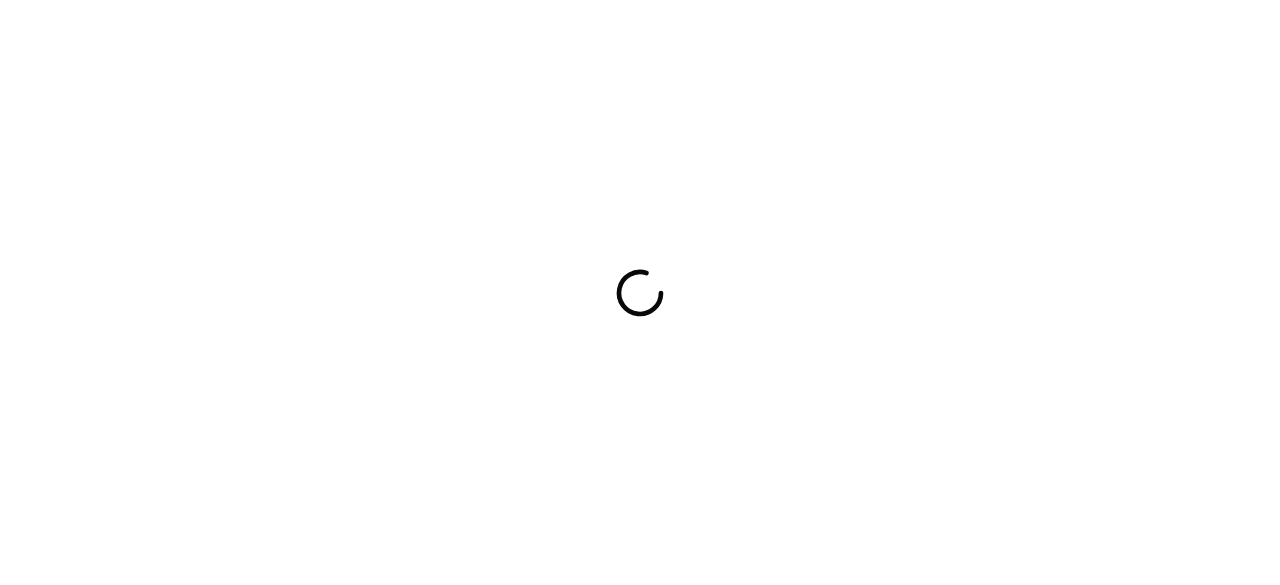 scroll, scrollTop: 0, scrollLeft: 0, axis: both 